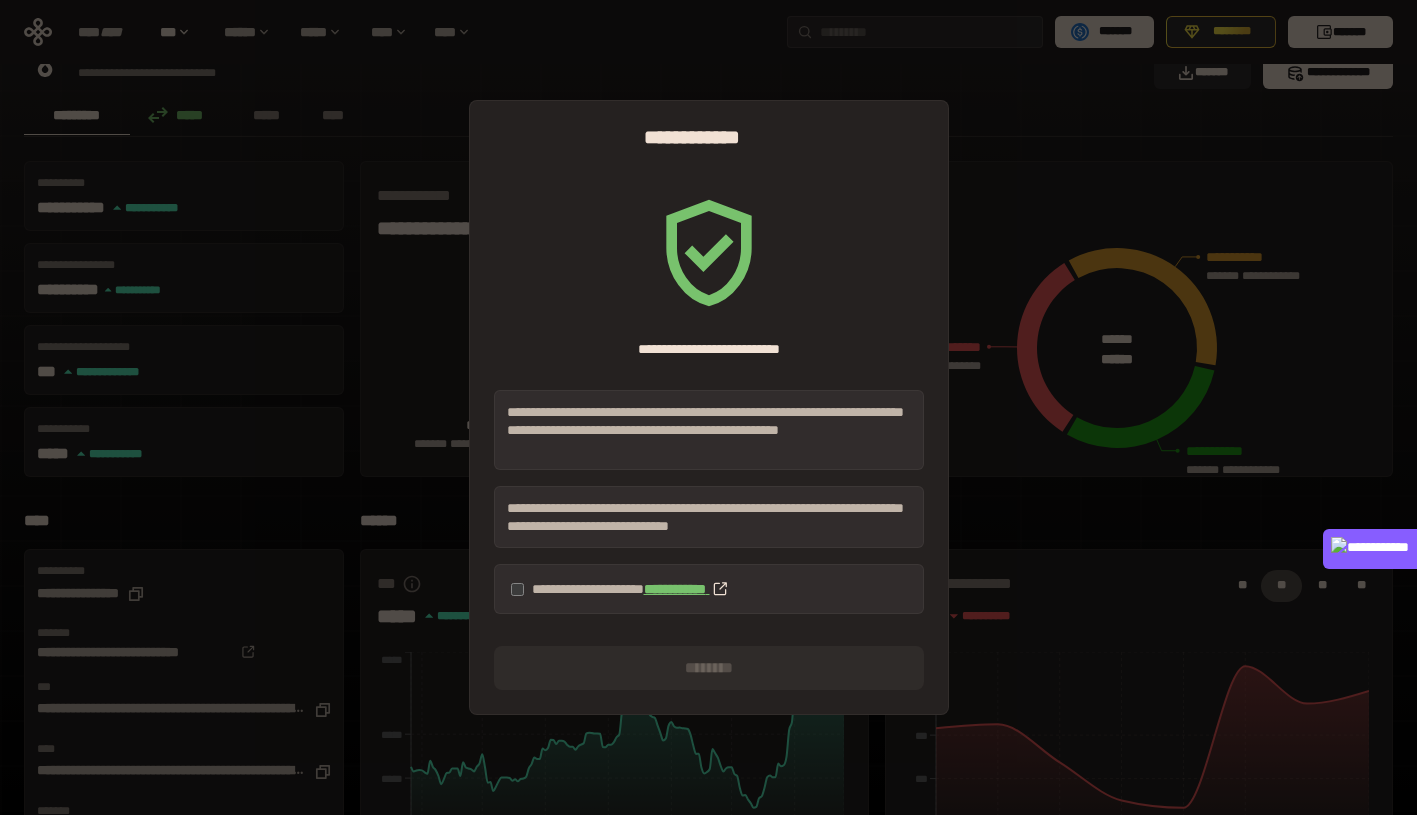 scroll, scrollTop: 147, scrollLeft: 0, axis: vertical 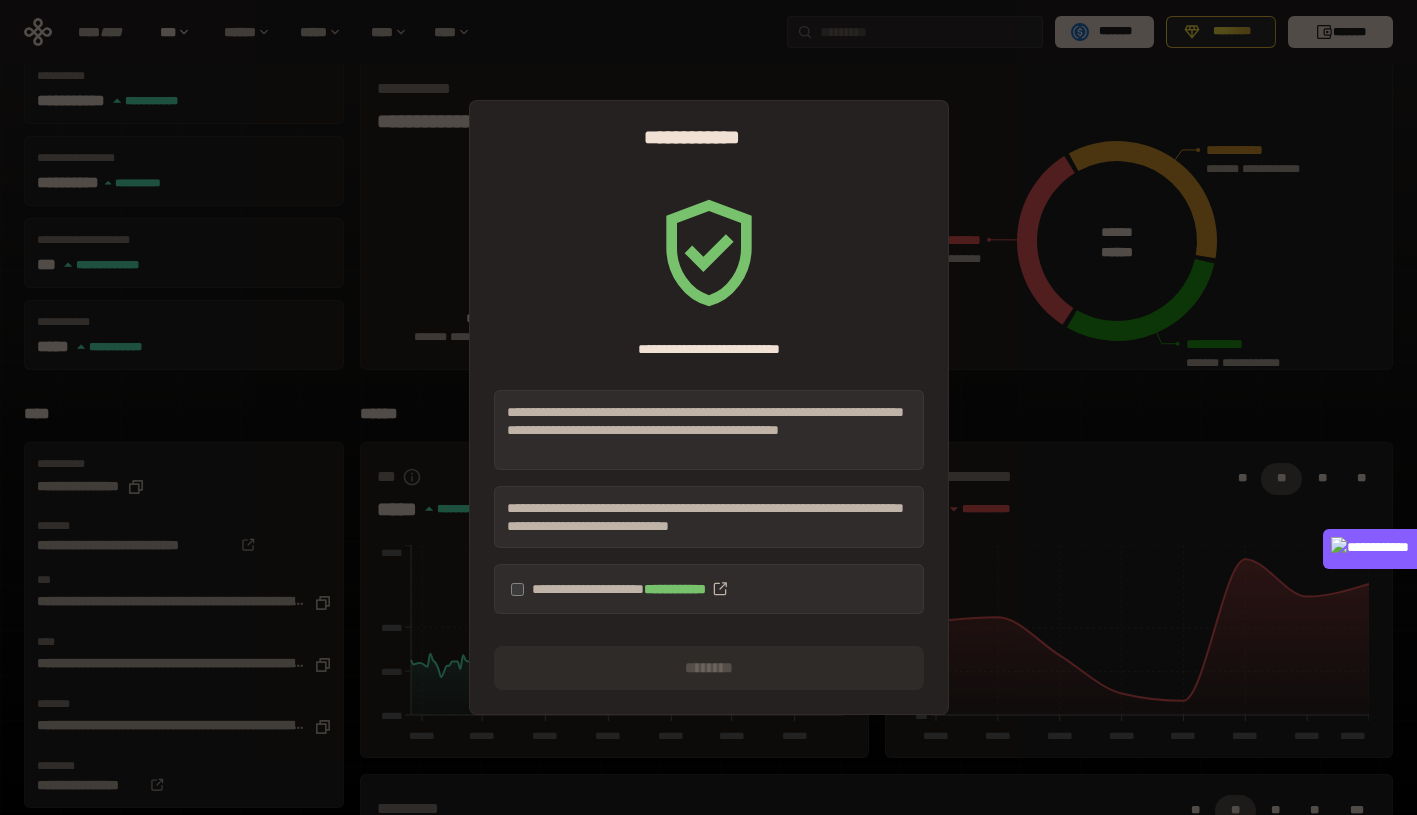 click on "**********" at bounding box center (709, 589) 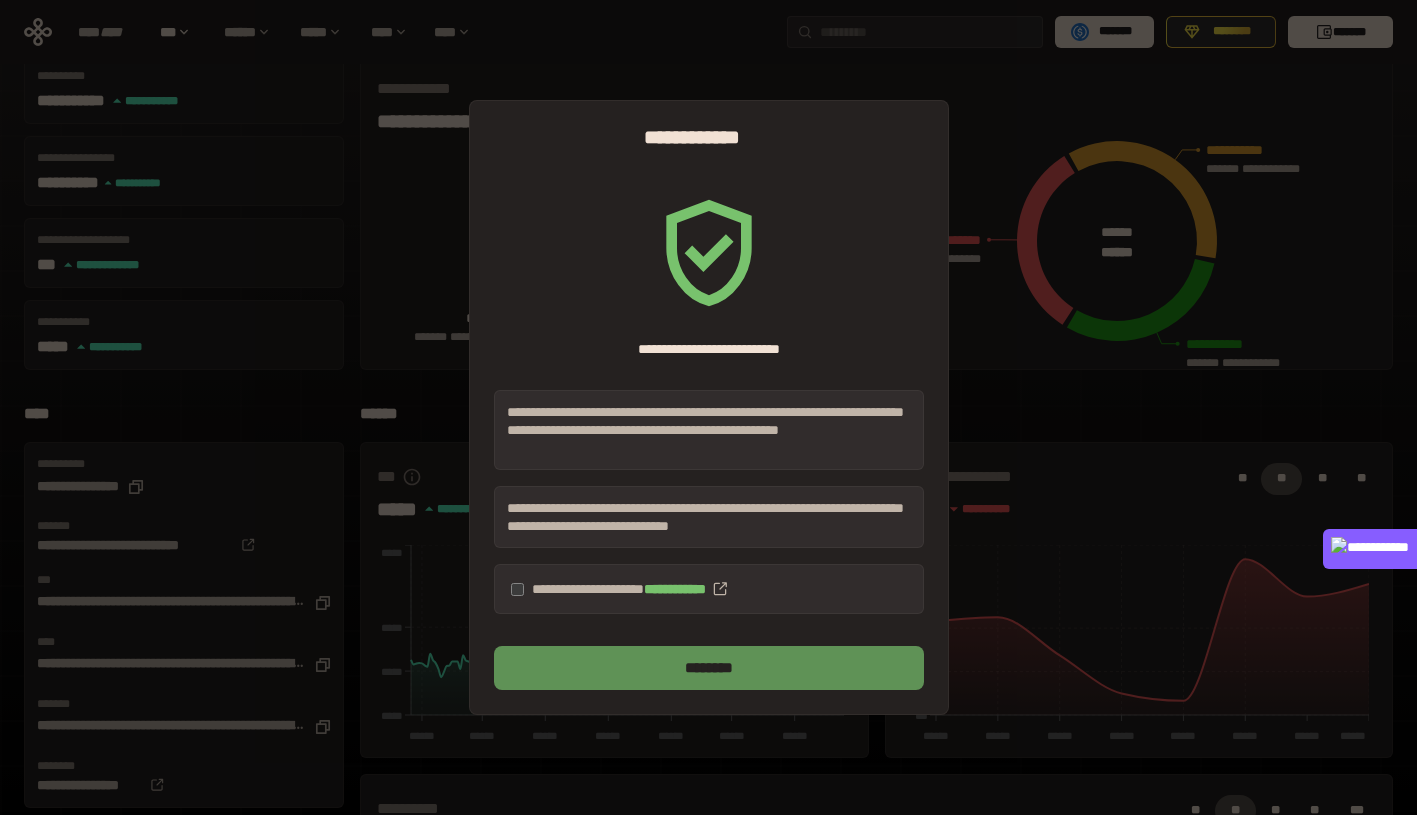 click on "********" at bounding box center (709, 668) 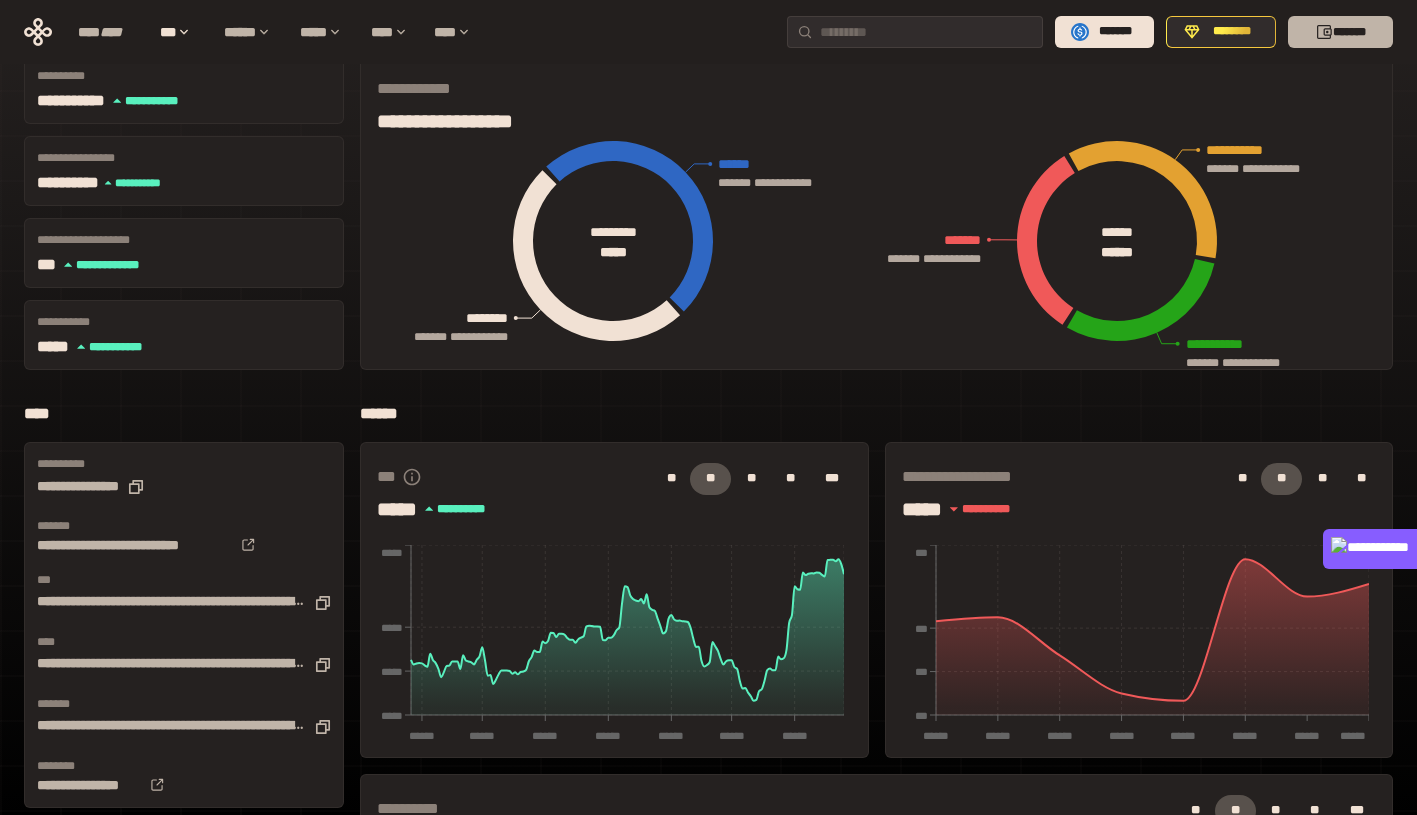 click on "*******" at bounding box center [1340, 32] 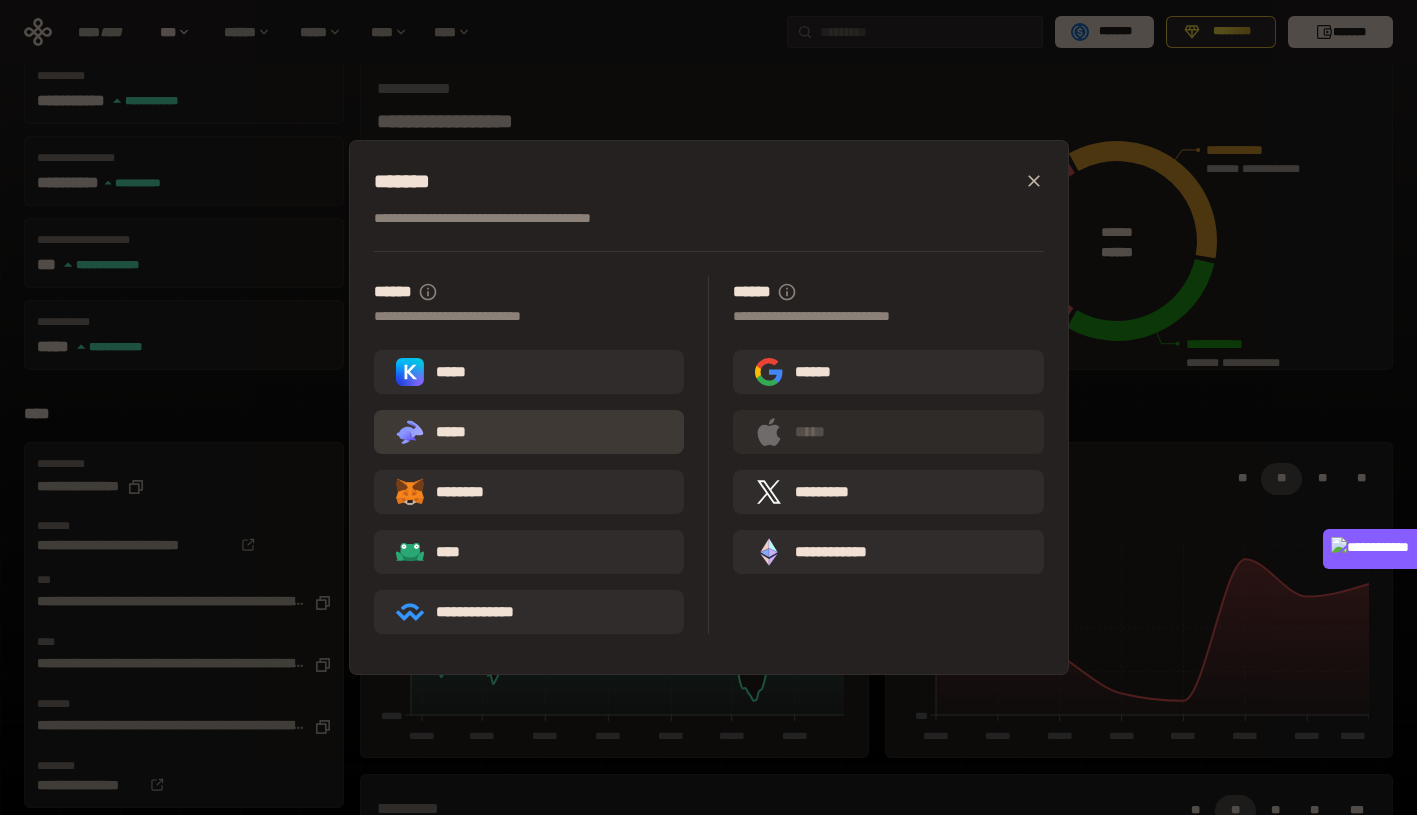 click on ".st0{fill:url(#SVGID_1_);}
.st1{fill-rule:evenodd;clip-rule:evenodd;fill:url(#SVGID_00000161597173617360504640000012432366591255278478_);}
.st2{fill-rule:evenodd;clip-rule:evenodd;fill:url(#SVGID_00000021803777515098205300000017382971856690286485_);}
.st3{fill:url(#SVGID_00000031192219548086493050000012287181694732331425_);}
*****" at bounding box center [529, 432] 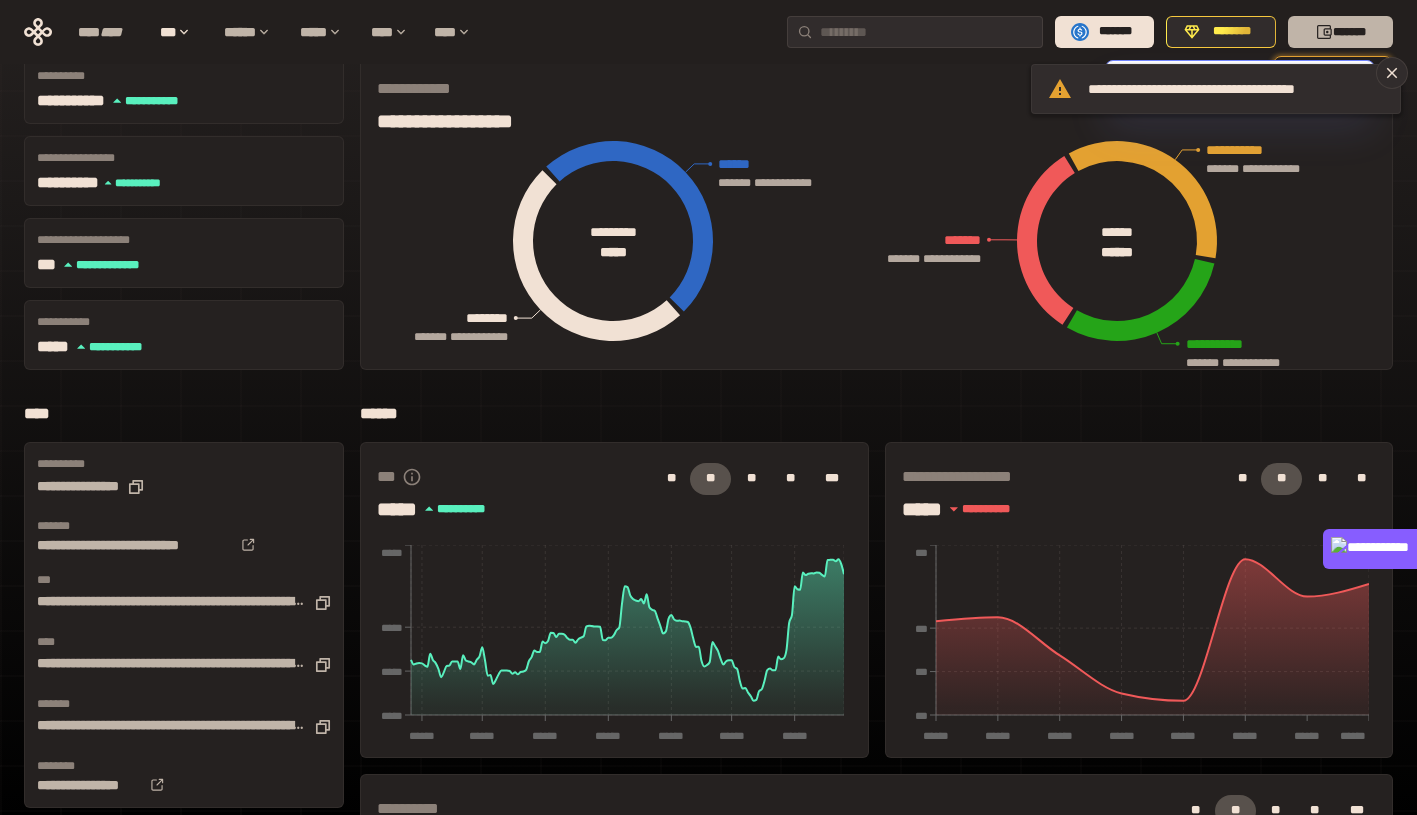 click on "*******" at bounding box center [1340, 32] 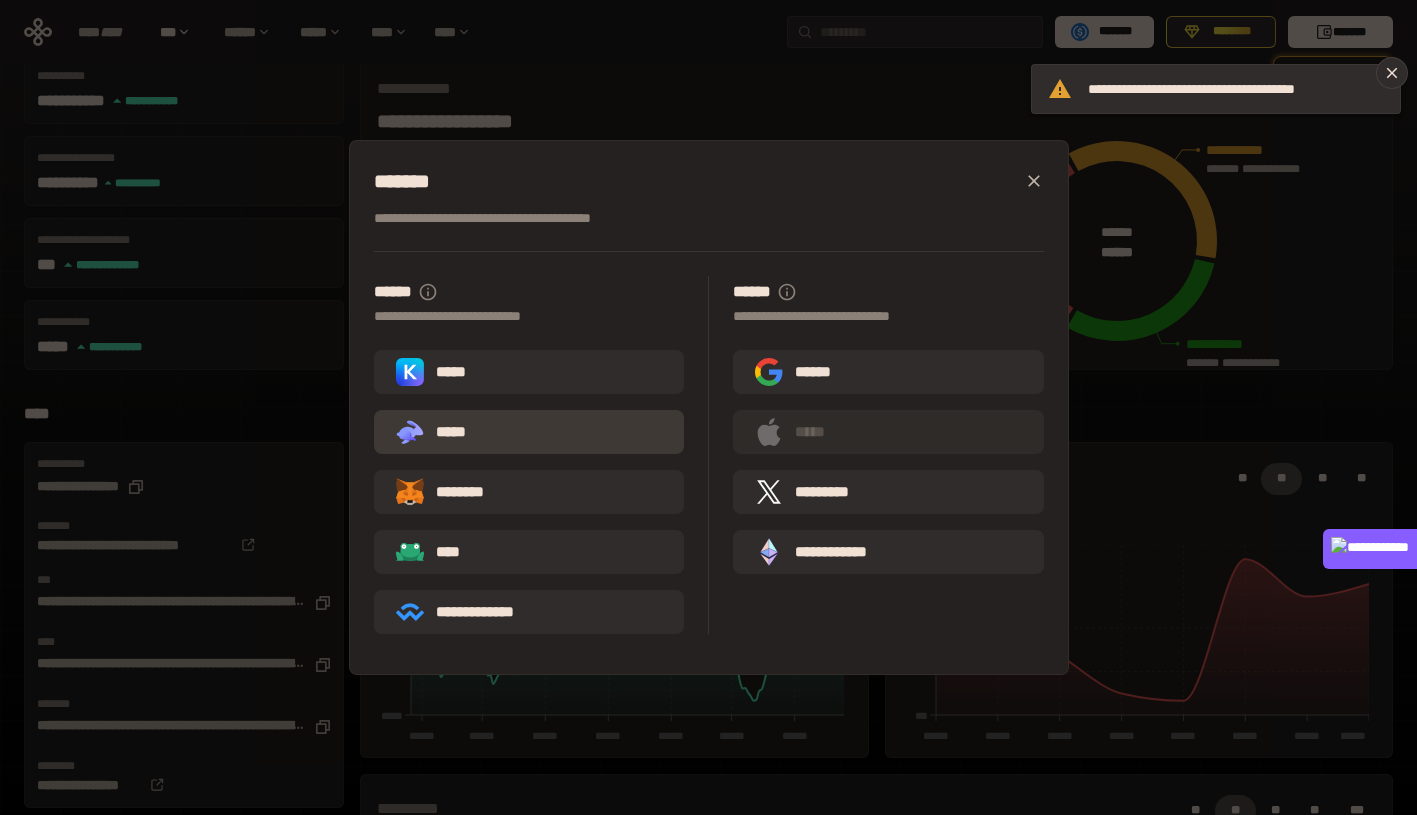 click on ".st0{fill:url(#SVGID_1_);}
.st1{fill-rule:evenodd;clip-rule:evenodd;fill:url(#SVGID_00000161597173617360504640000012432366591255278478_);}
.st2{fill-rule:evenodd;clip-rule:evenodd;fill:url(#SVGID_00000021803777515098205300000017382971856690286485_);}
.st3{fill:url(#SVGID_00000031192219548086493050000012287181694732331425_);}
*****" at bounding box center (529, 432) 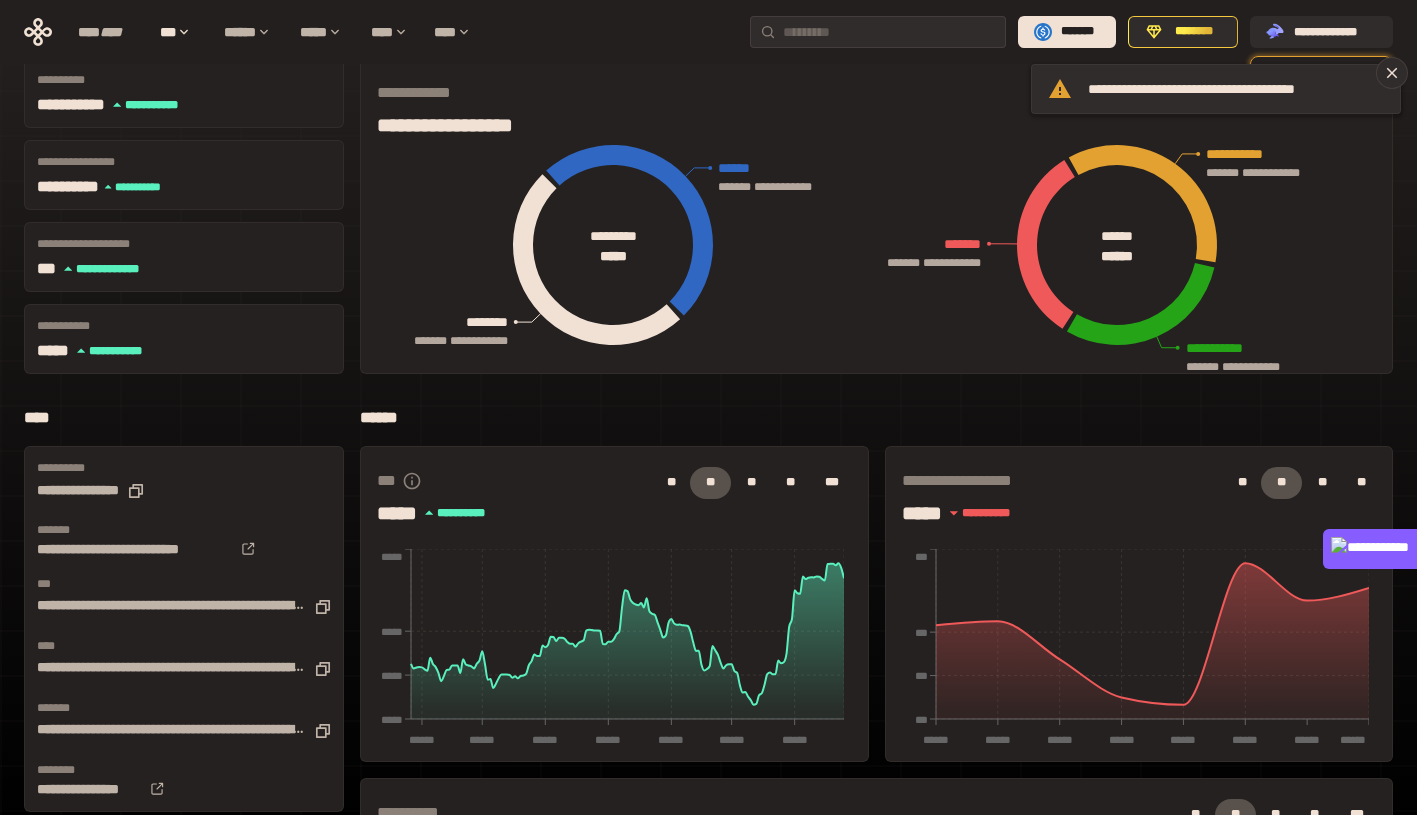 scroll, scrollTop: 143, scrollLeft: 0, axis: vertical 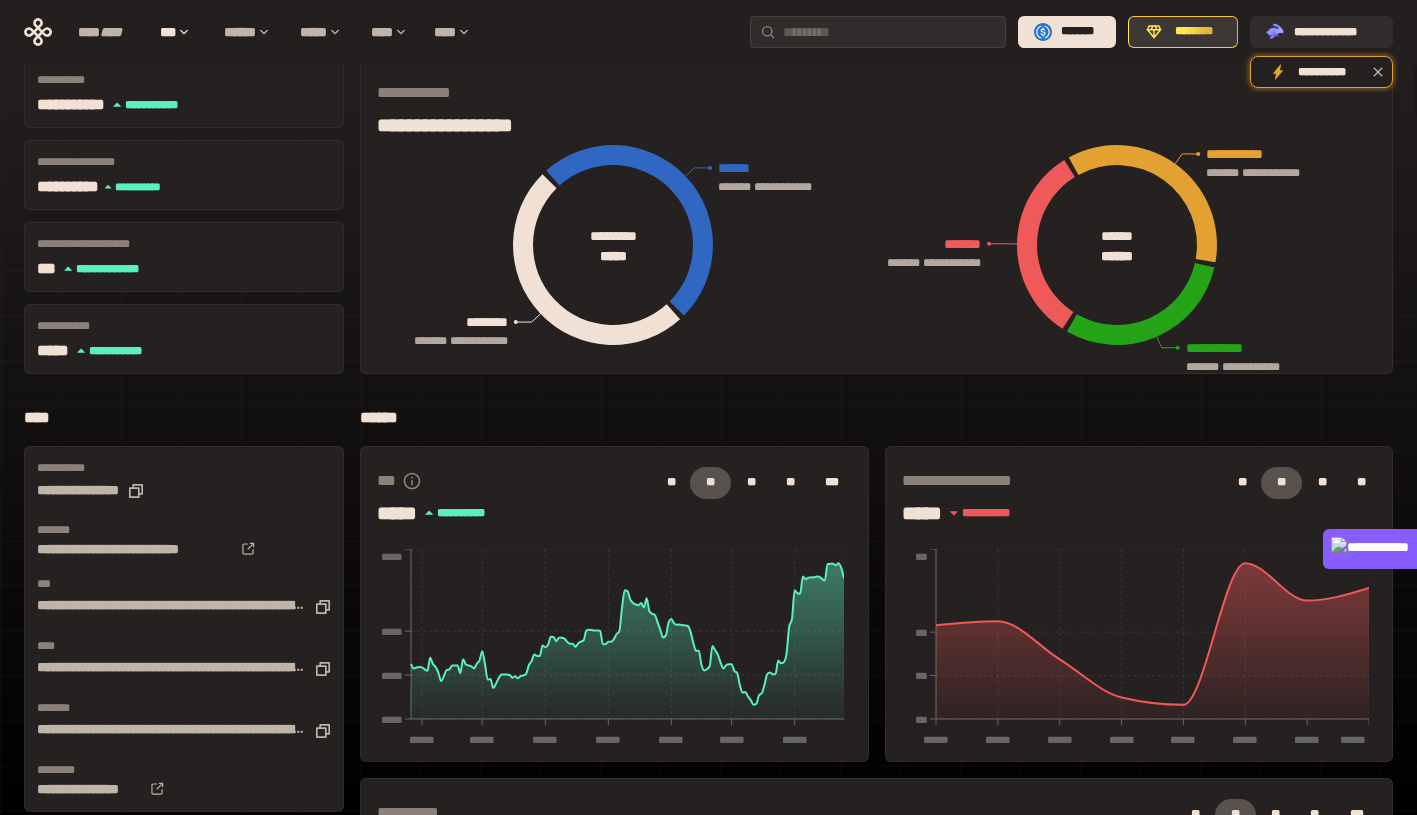click on "********" at bounding box center [1194, 32] 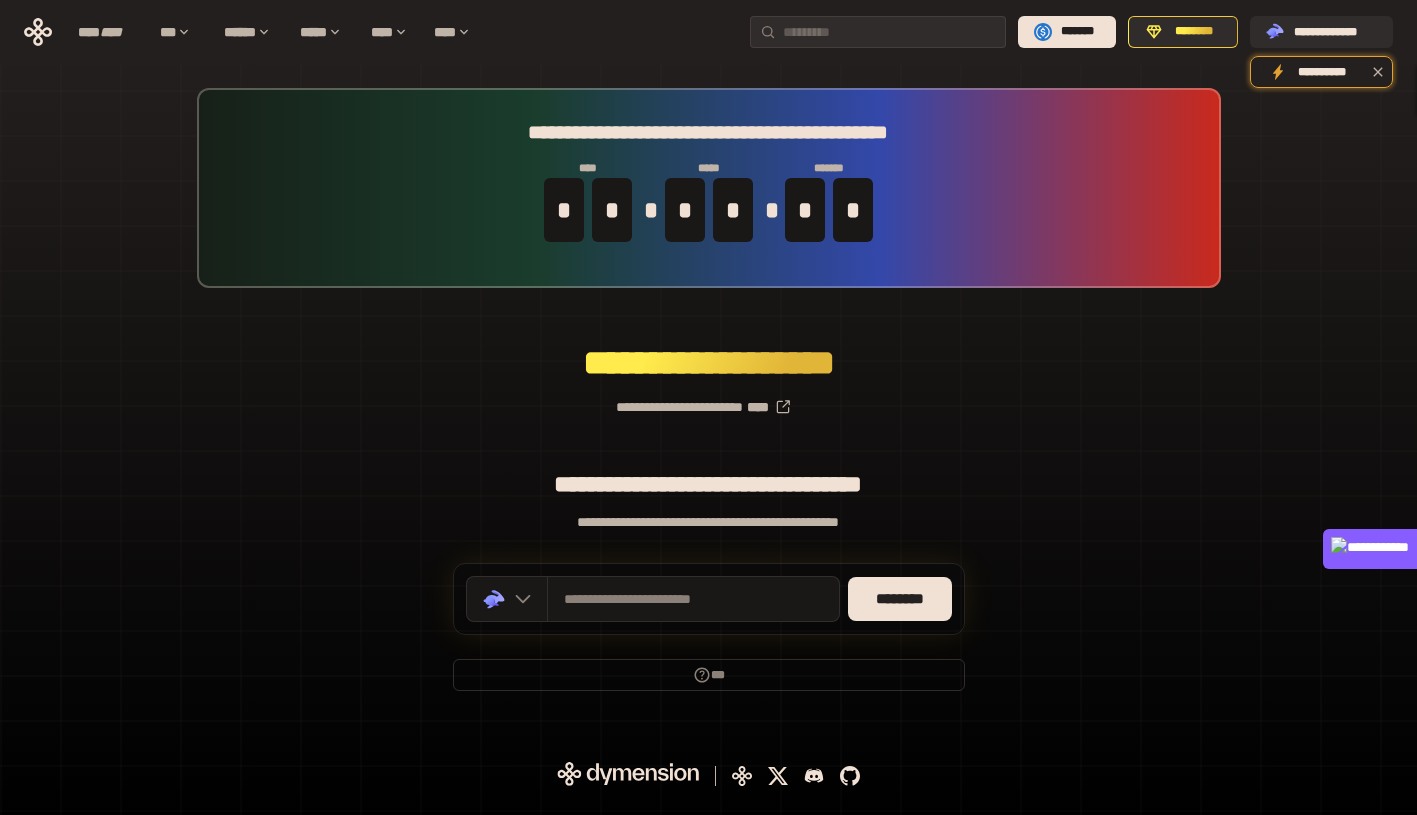 scroll, scrollTop: 0, scrollLeft: 0, axis: both 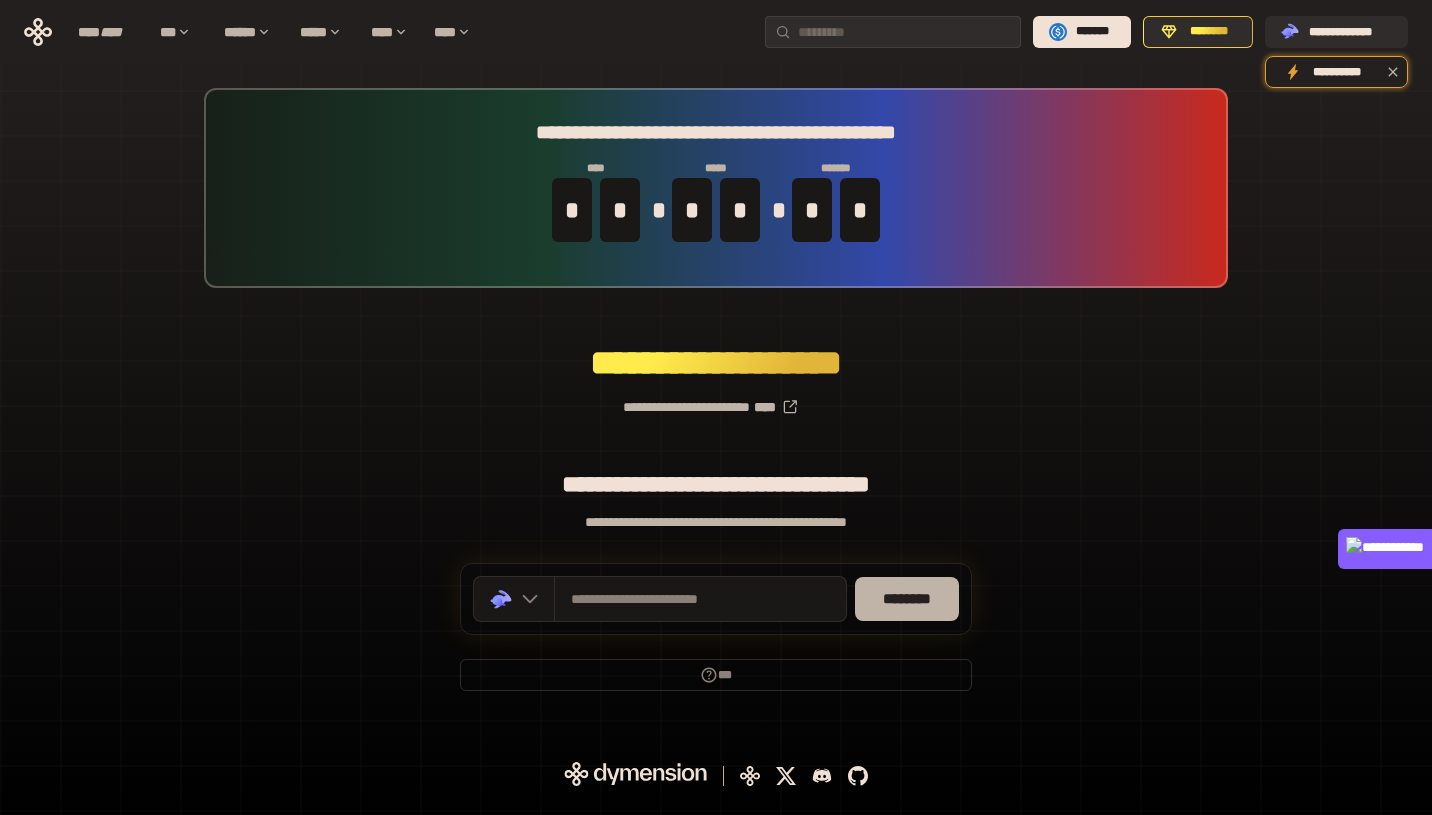 click on "********" at bounding box center (907, 599) 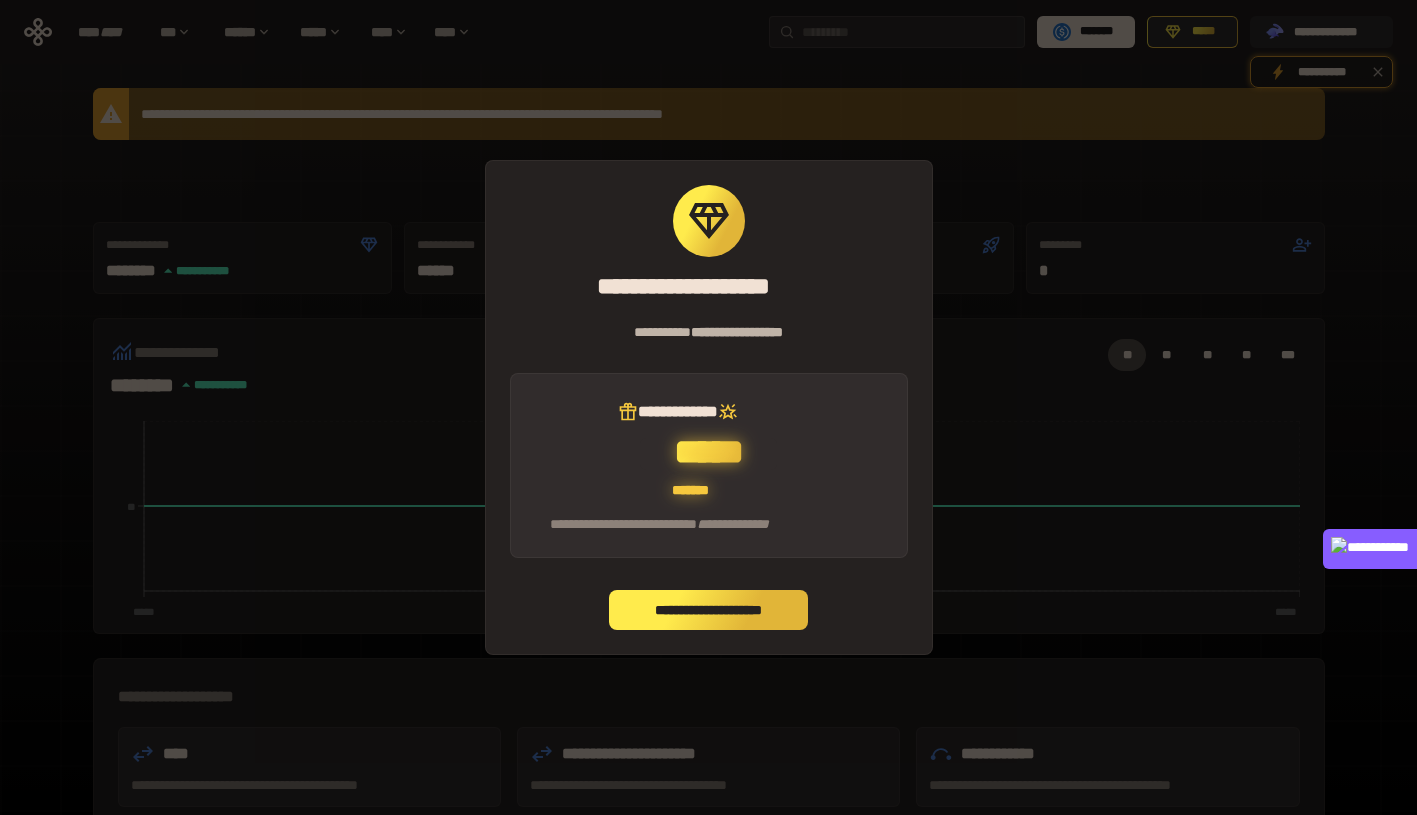 click on "**********" at bounding box center [709, 610] 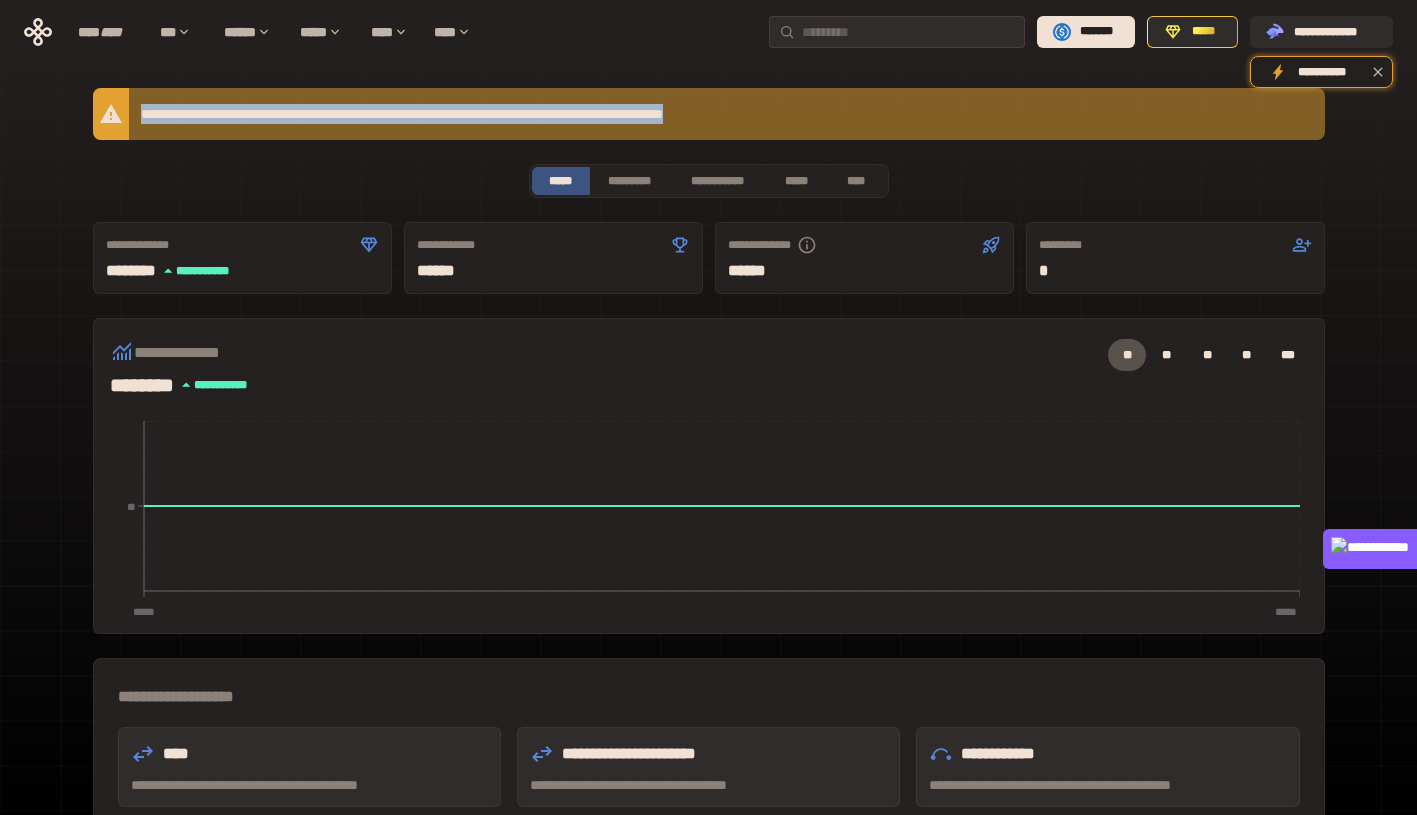 drag, startPoint x: 140, startPoint y: 112, endPoint x: 836, endPoint y: 116, distance: 696.0115 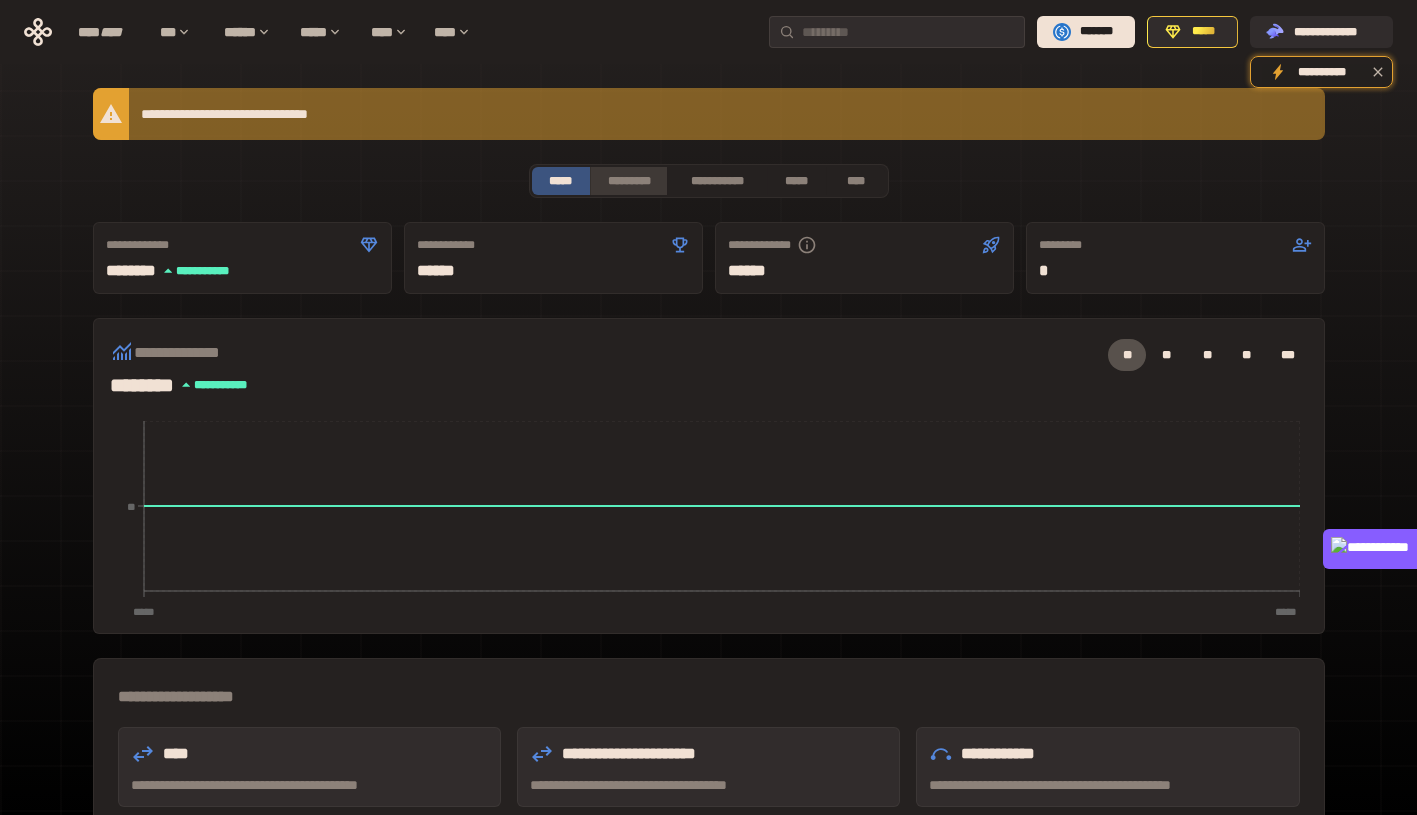 click on "*********" at bounding box center (628, 181) 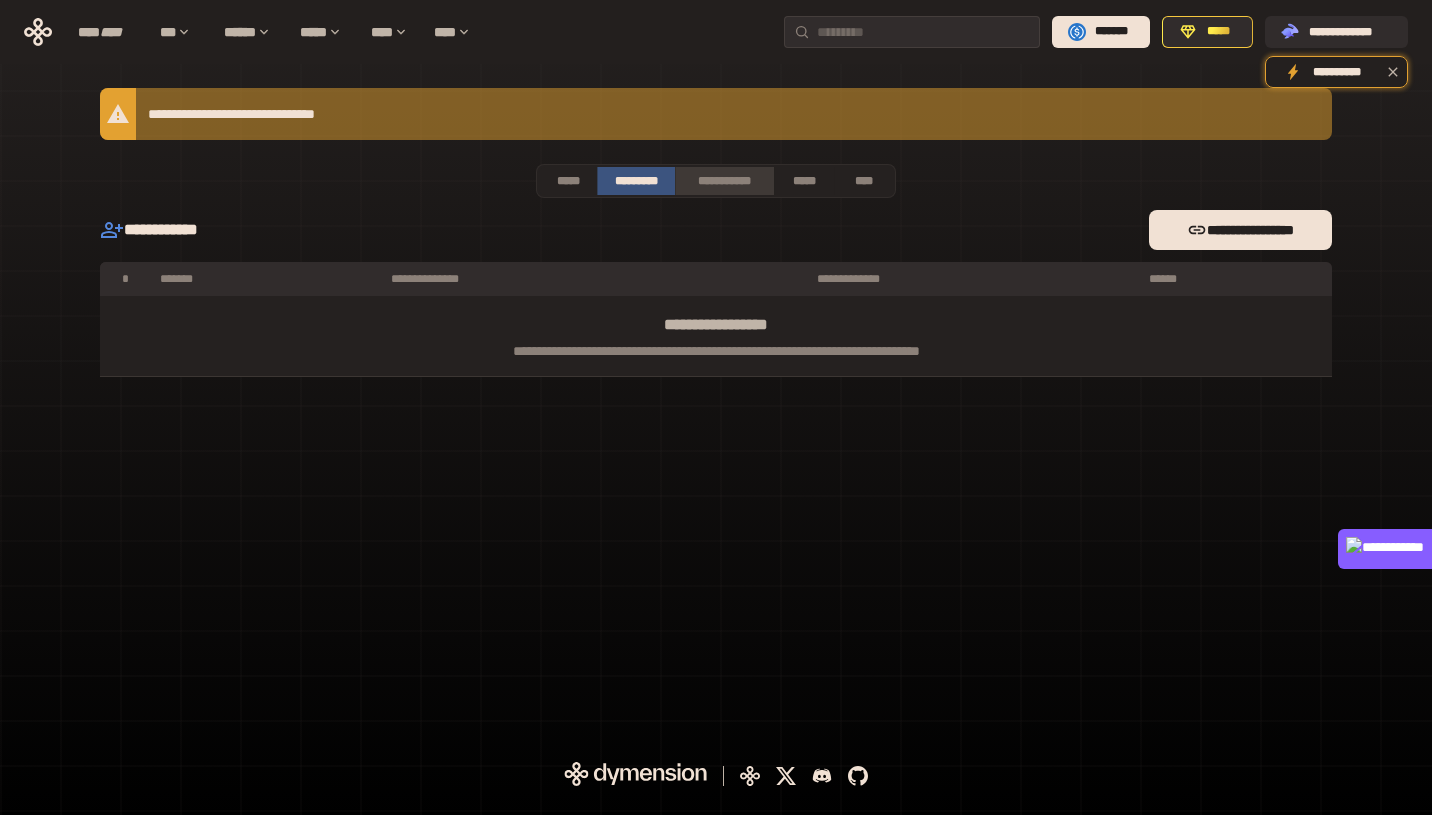 click on "**********" at bounding box center [724, 181] 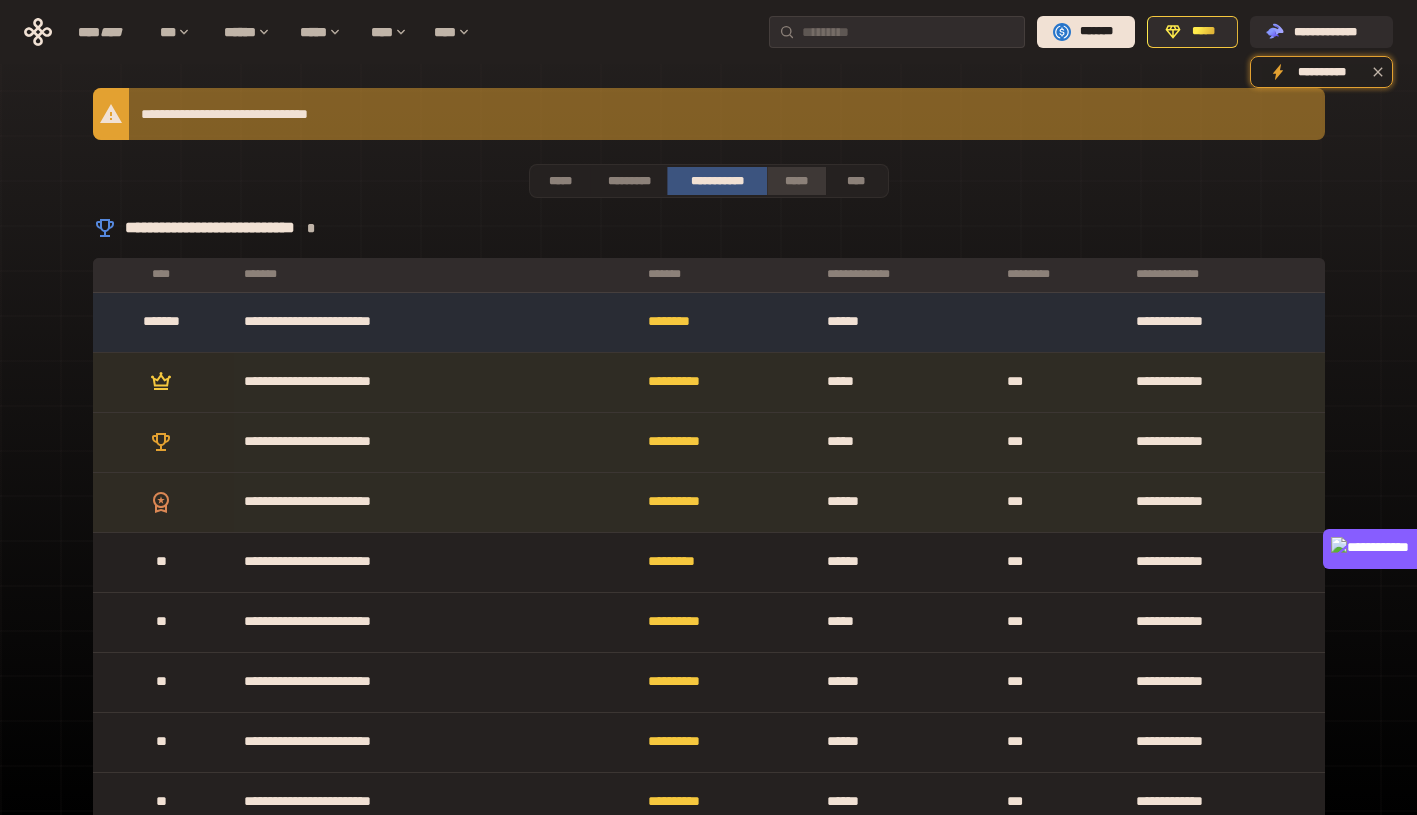click on "*****" at bounding box center [796, 181] 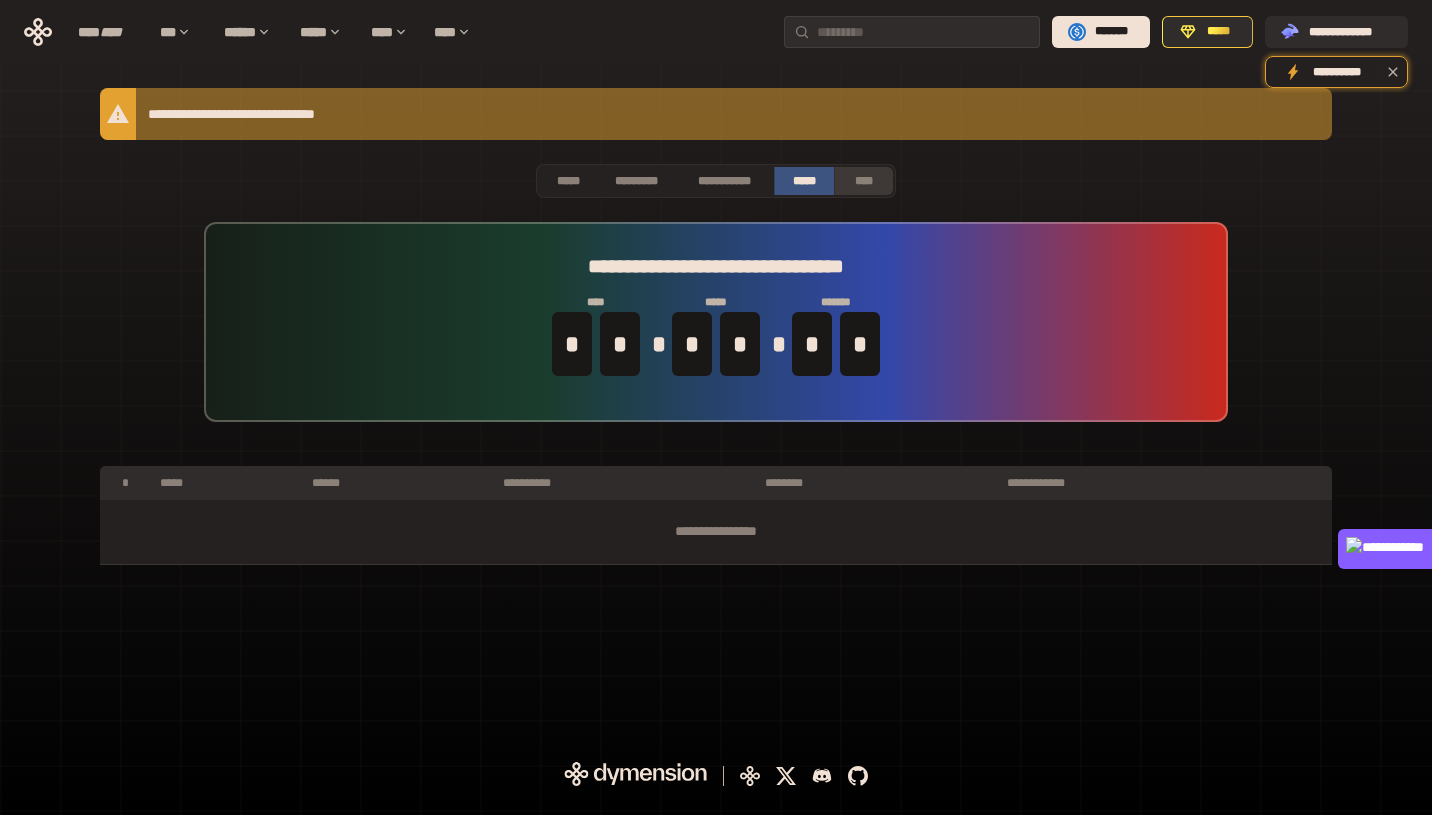 click on "****" at bounding box center [863, 181] 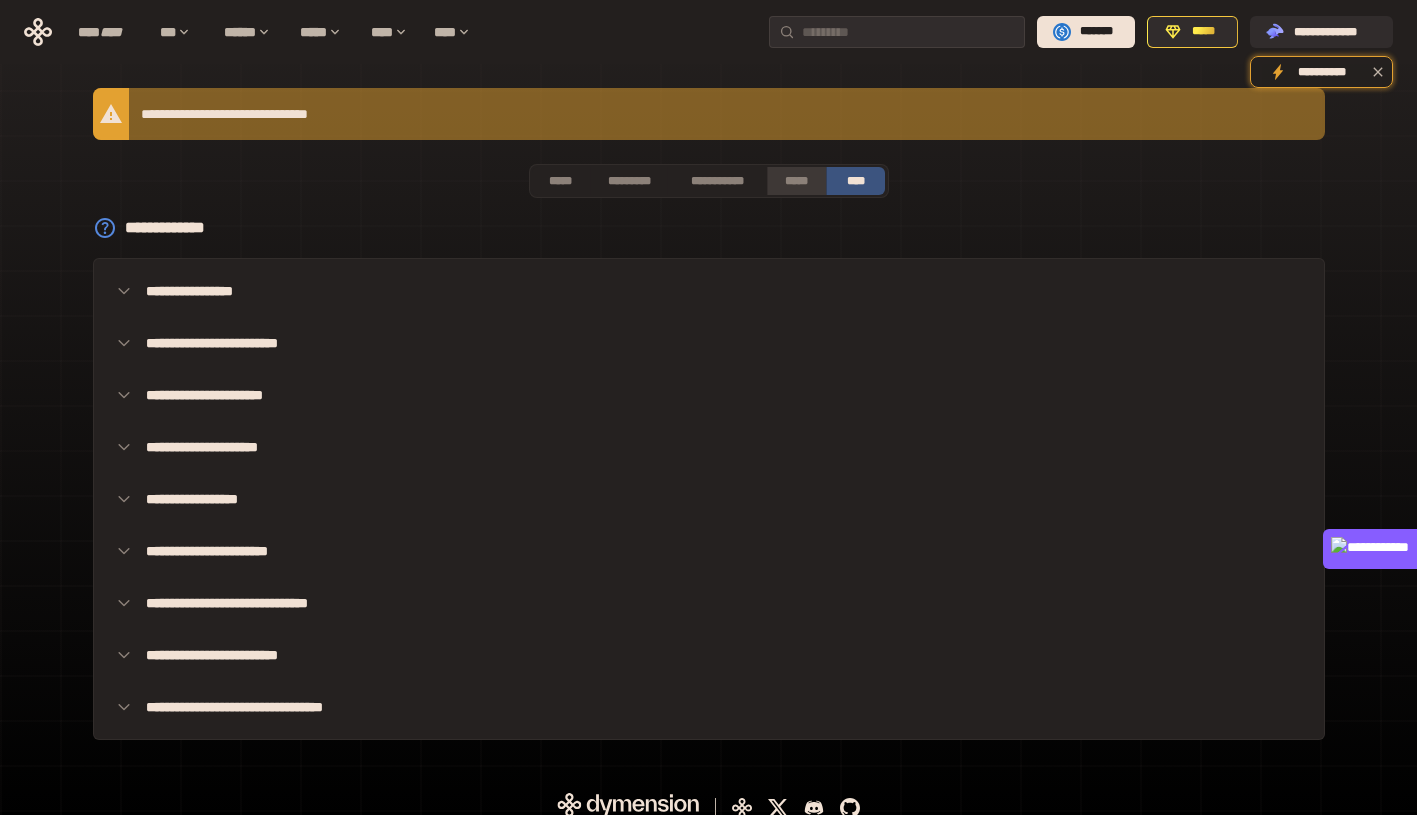 click on "*****" at bounding box center [796, 181] 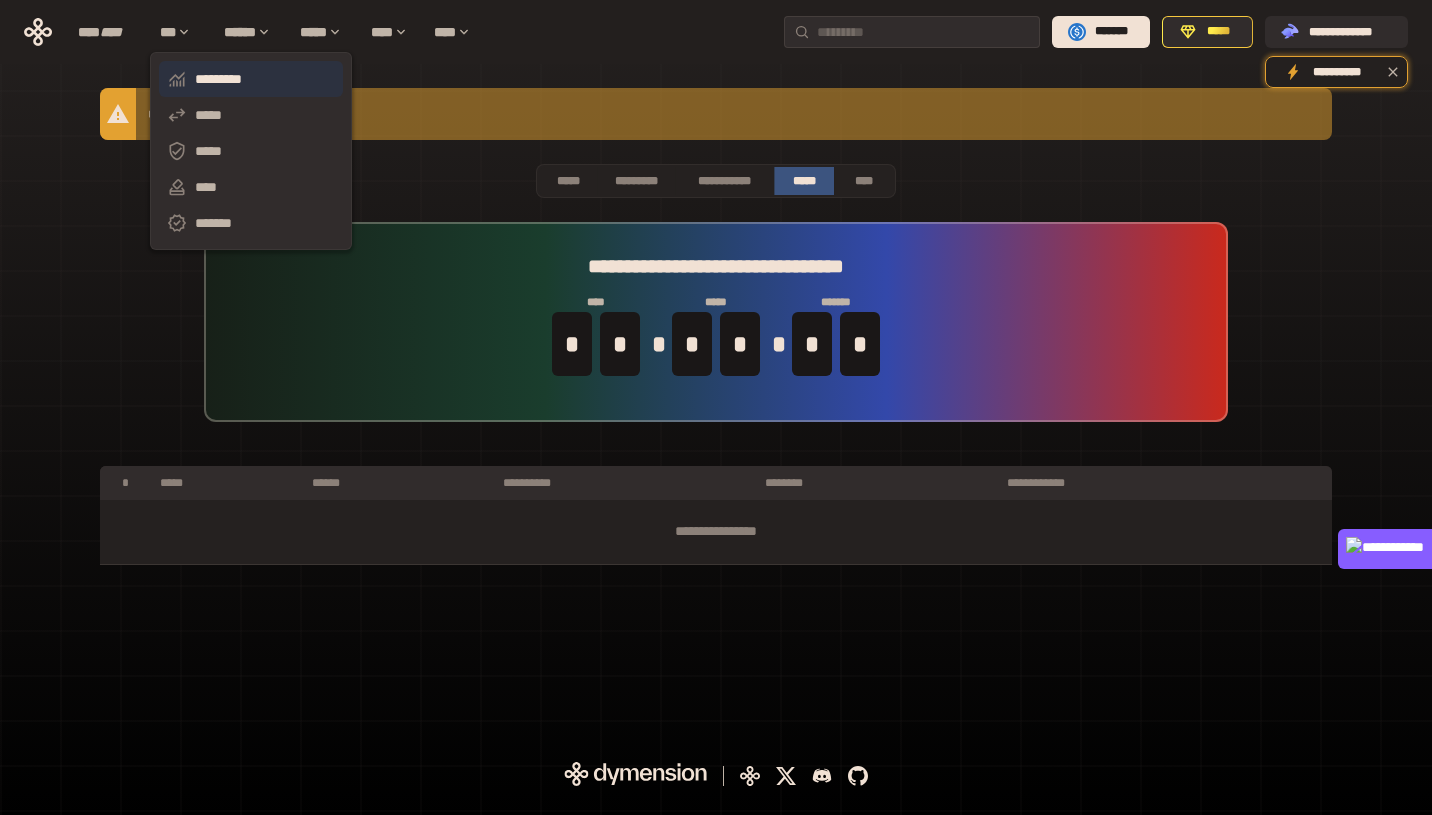 click on "*********" at bounding box center (251, 79) 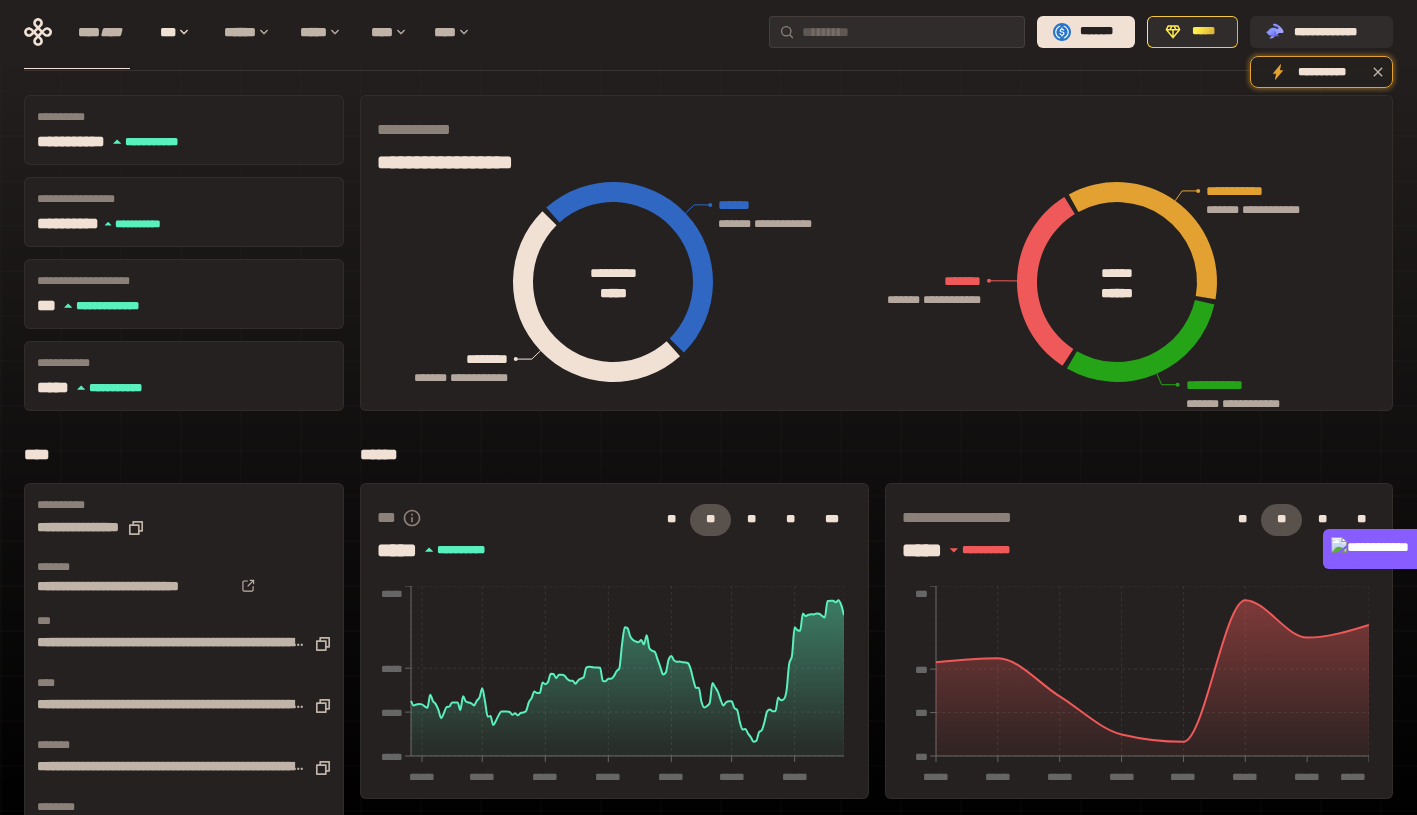 scroll, scrollTop: 0, scrollLeft: 0, axis: both 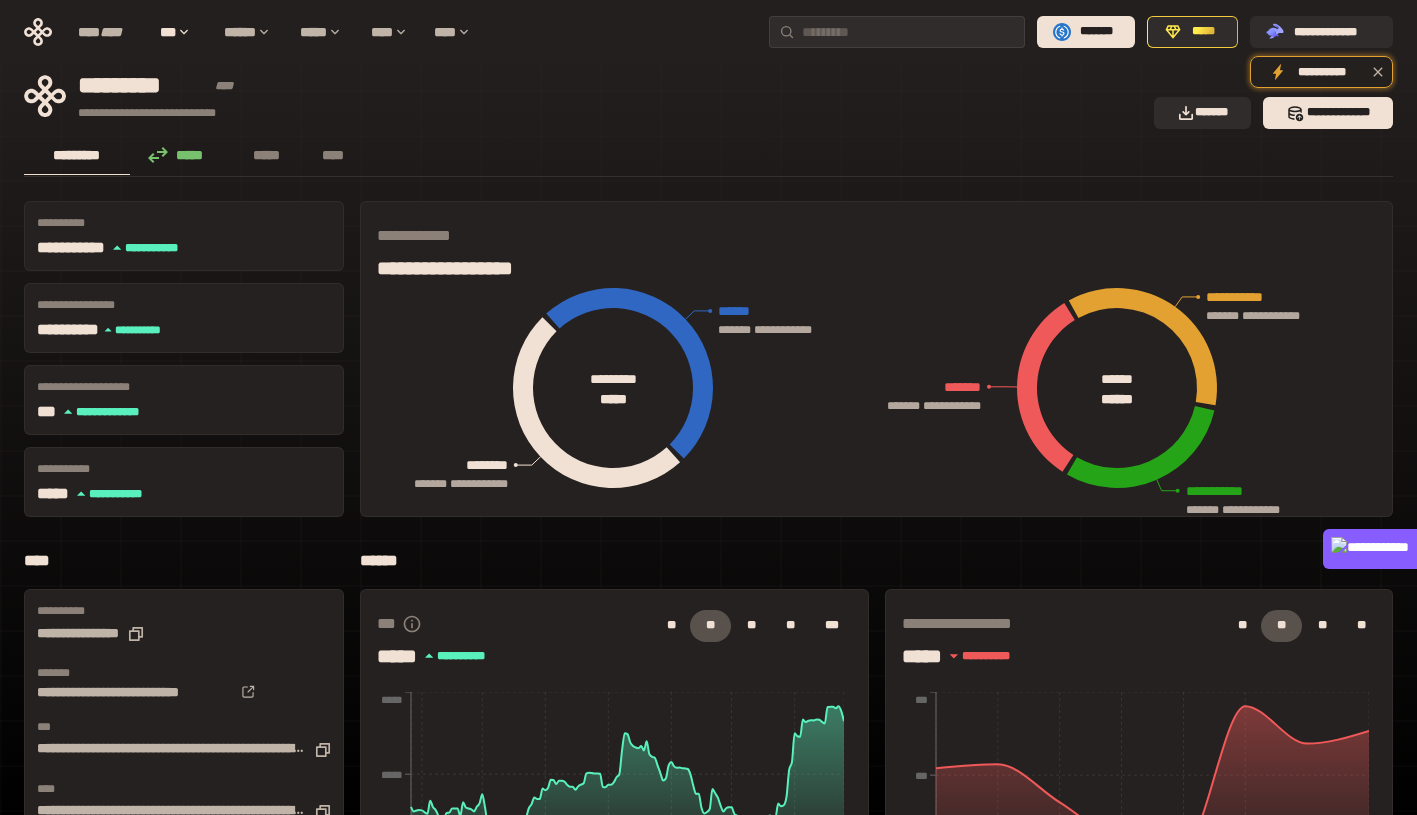 click on "*****" at bounding box center [181, 155] 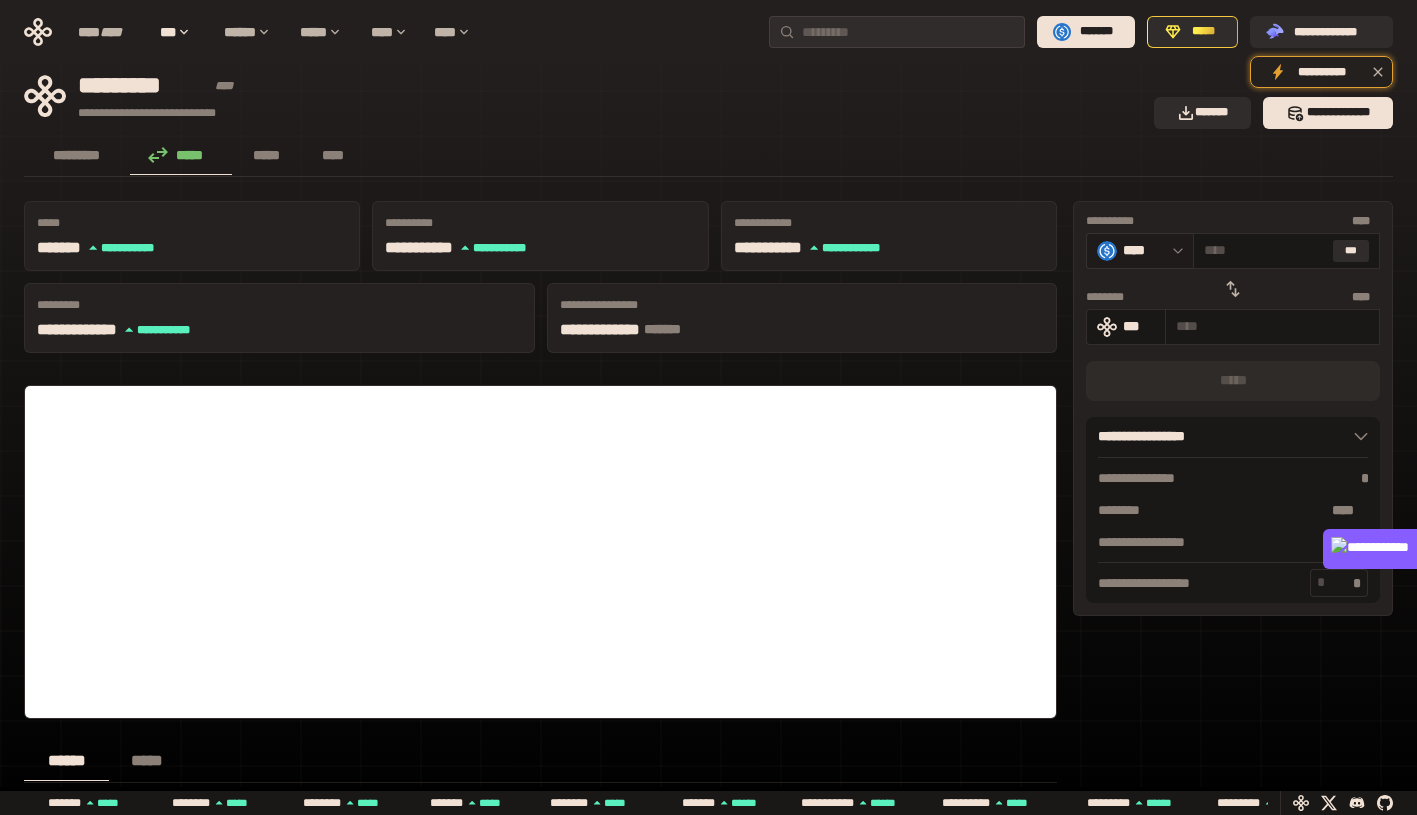 click 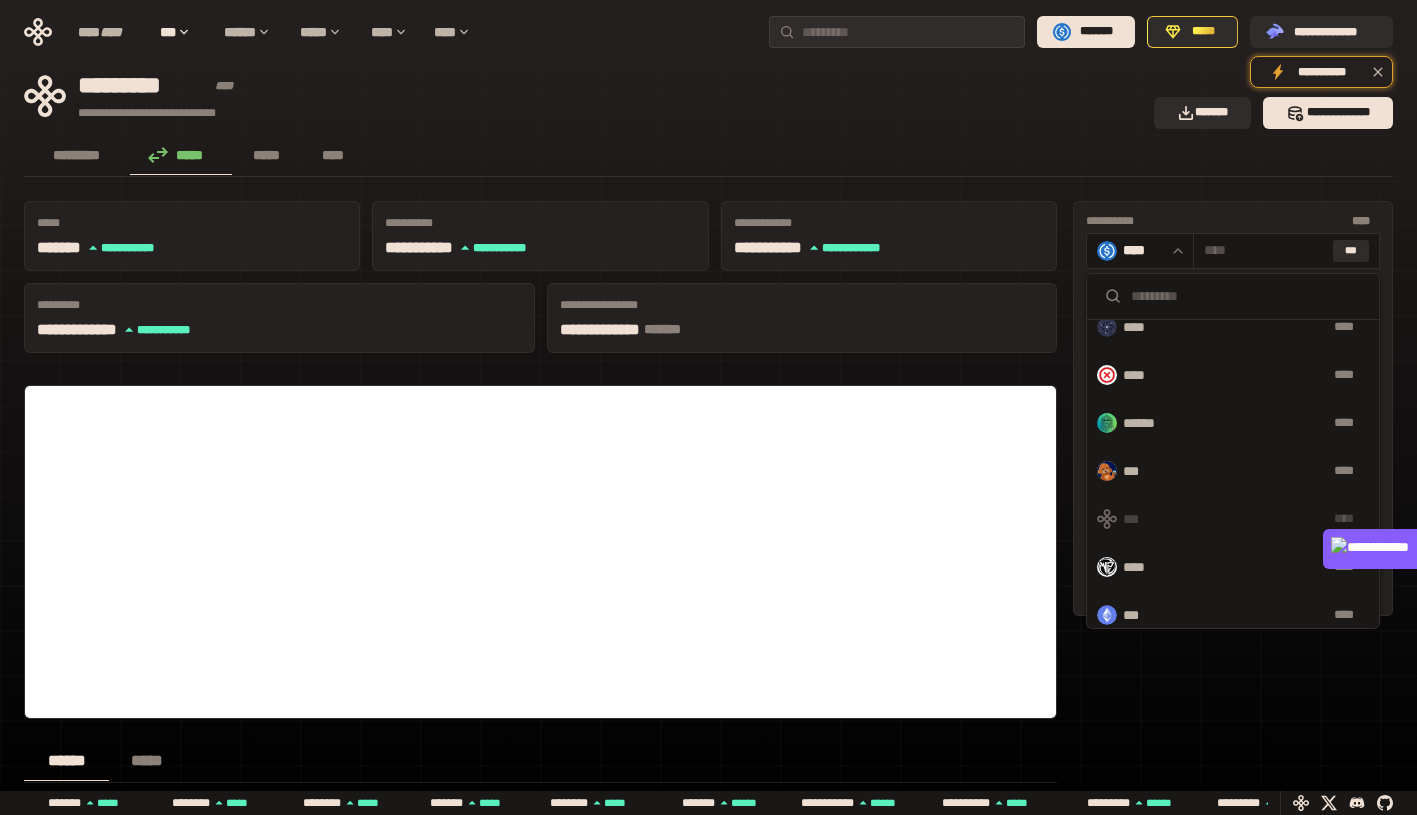 scroll, scrollTop: 0, scrollLeft: 0, axis: both 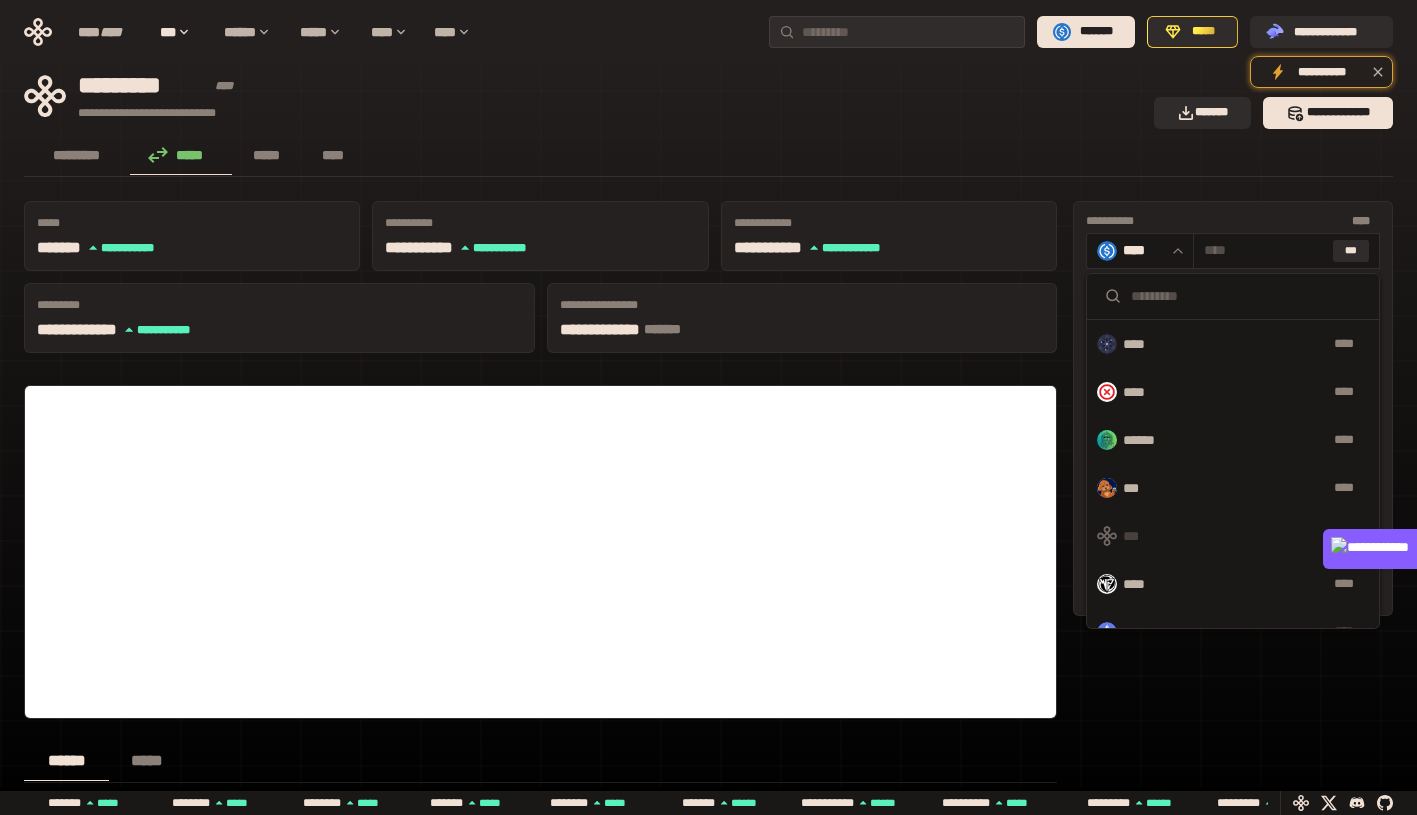 click on "**********" at bounding box center (1233, 221) 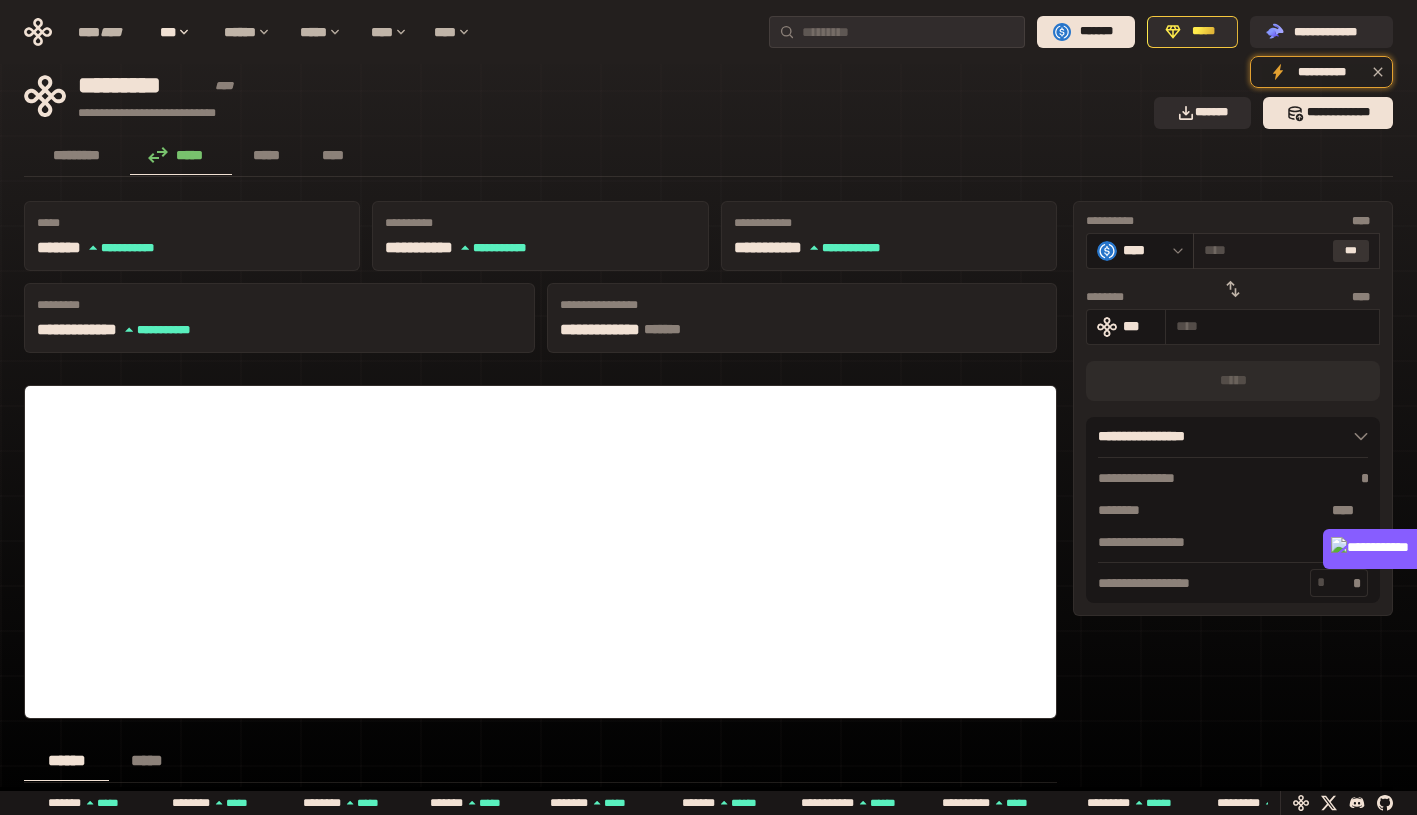 click on "***" at bounding box center (1351, 251) 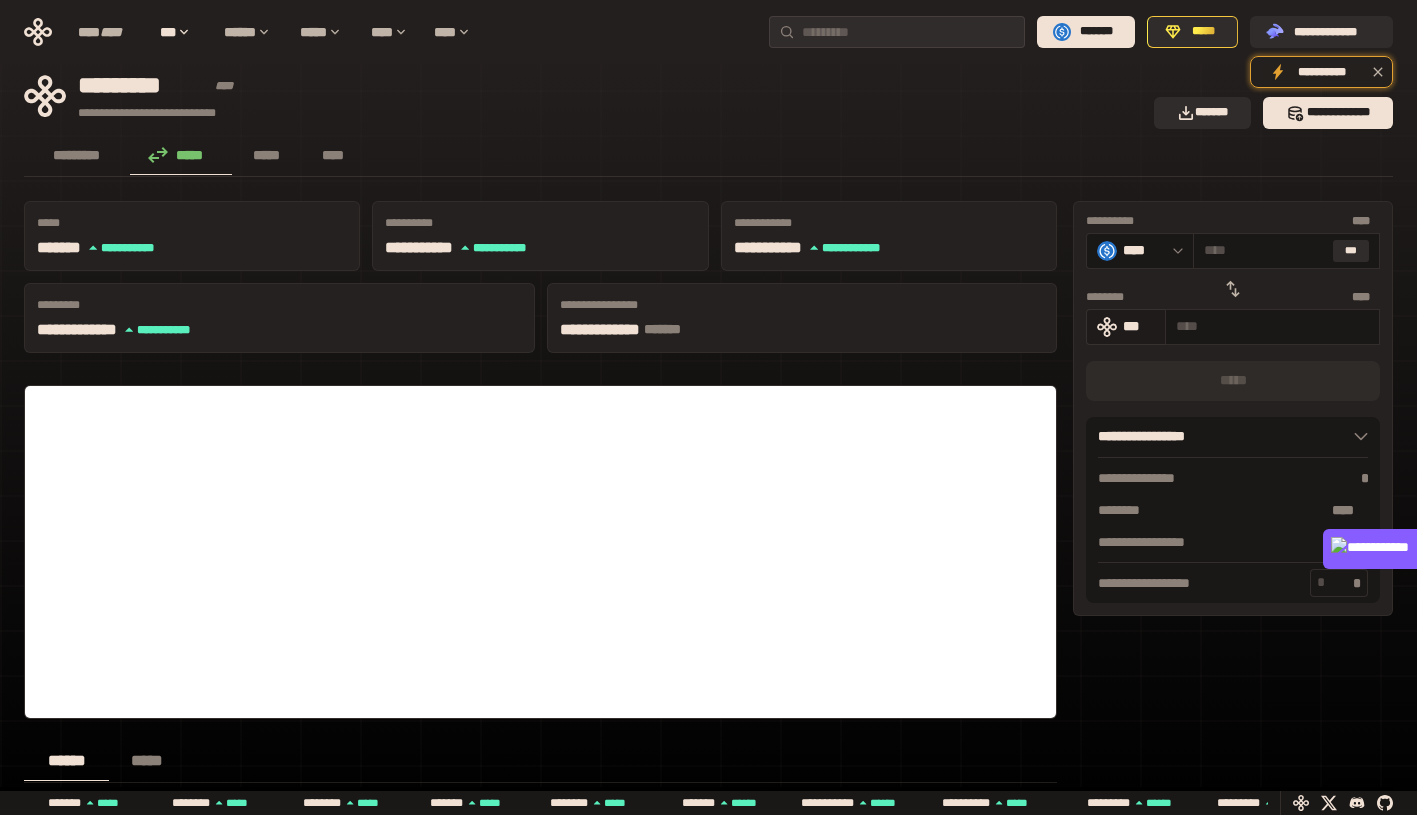 click on "***" at bounding box center (1139, 326) 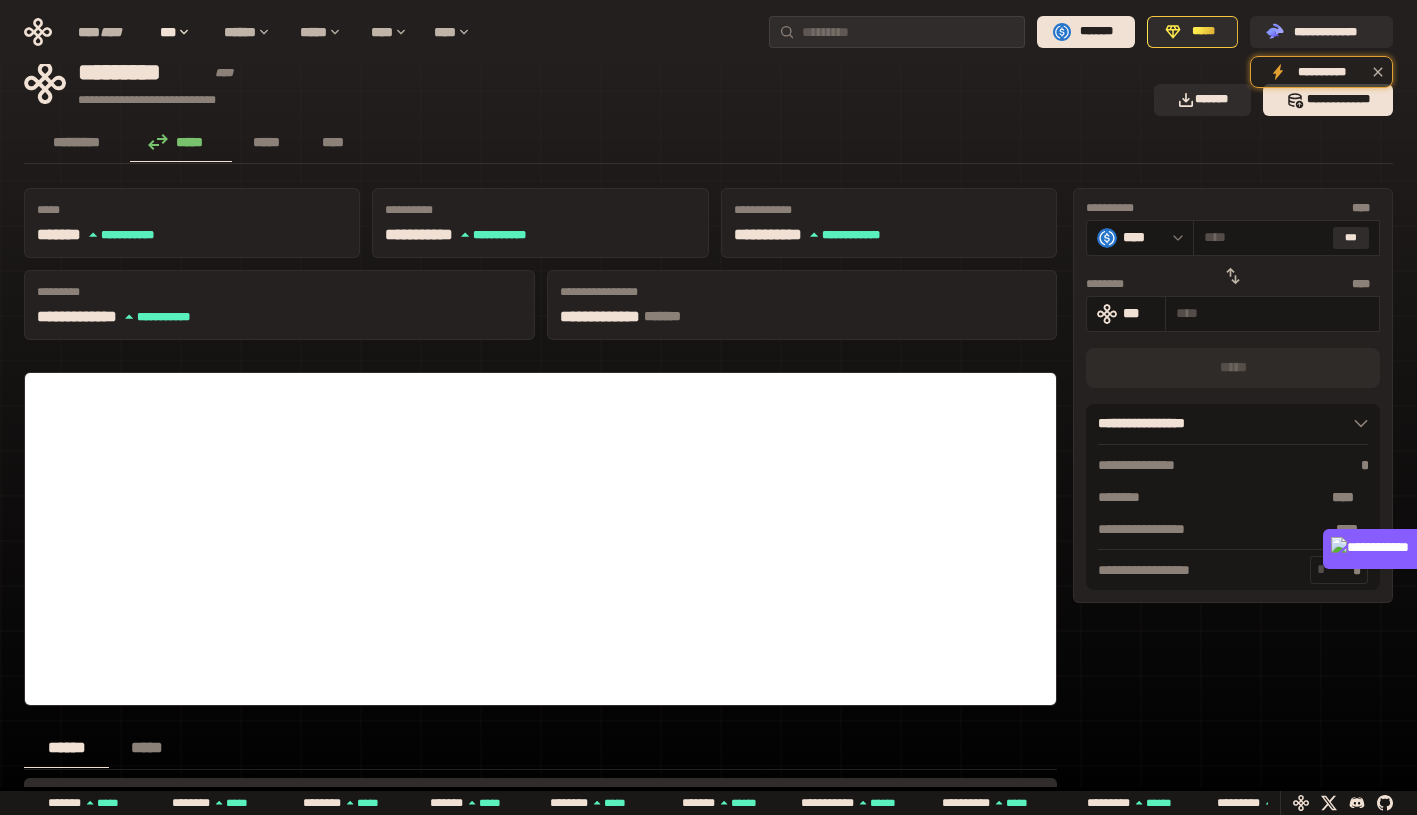 scroll, scrollTop: 30, scrollLeft: 0, axis: vertical 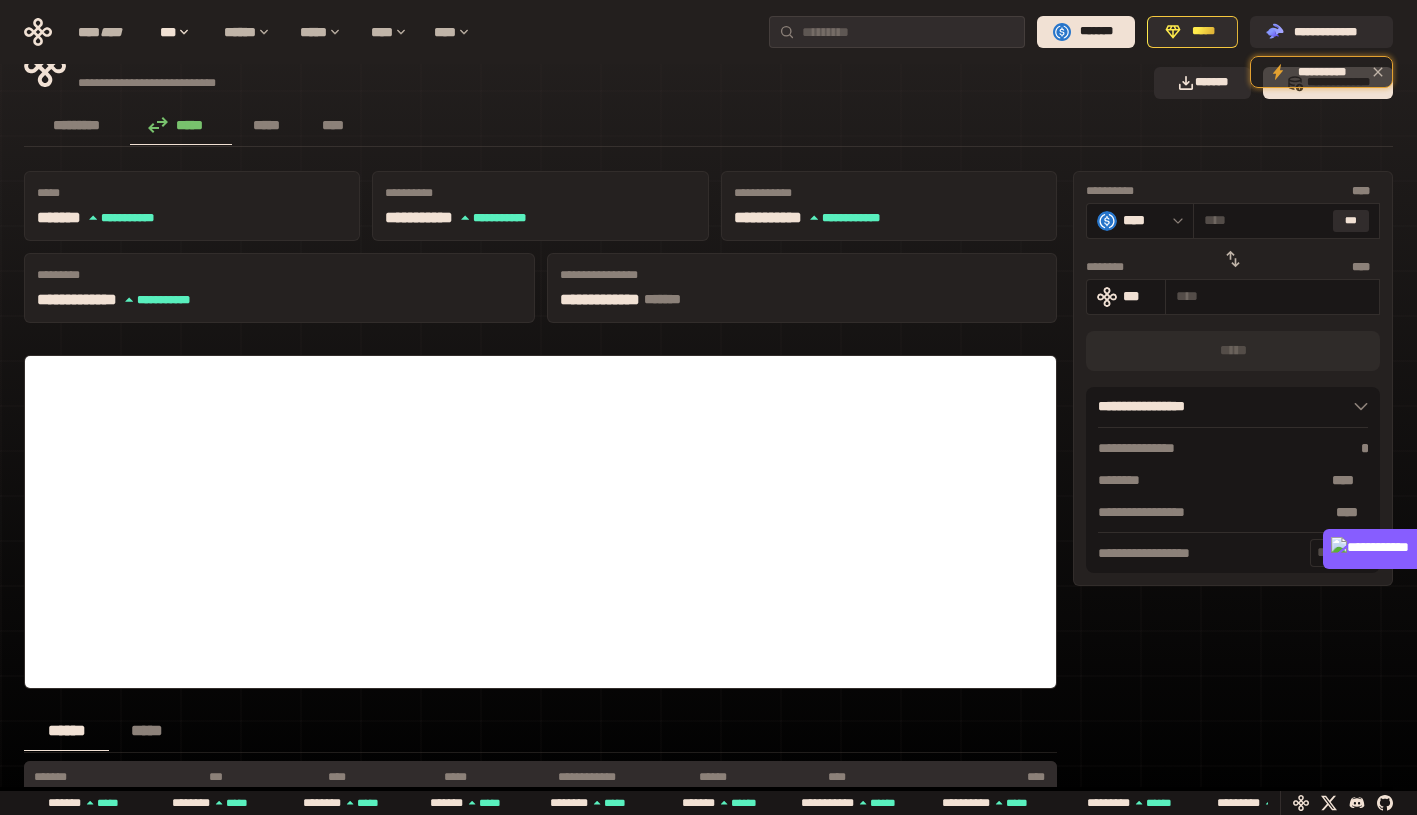 click 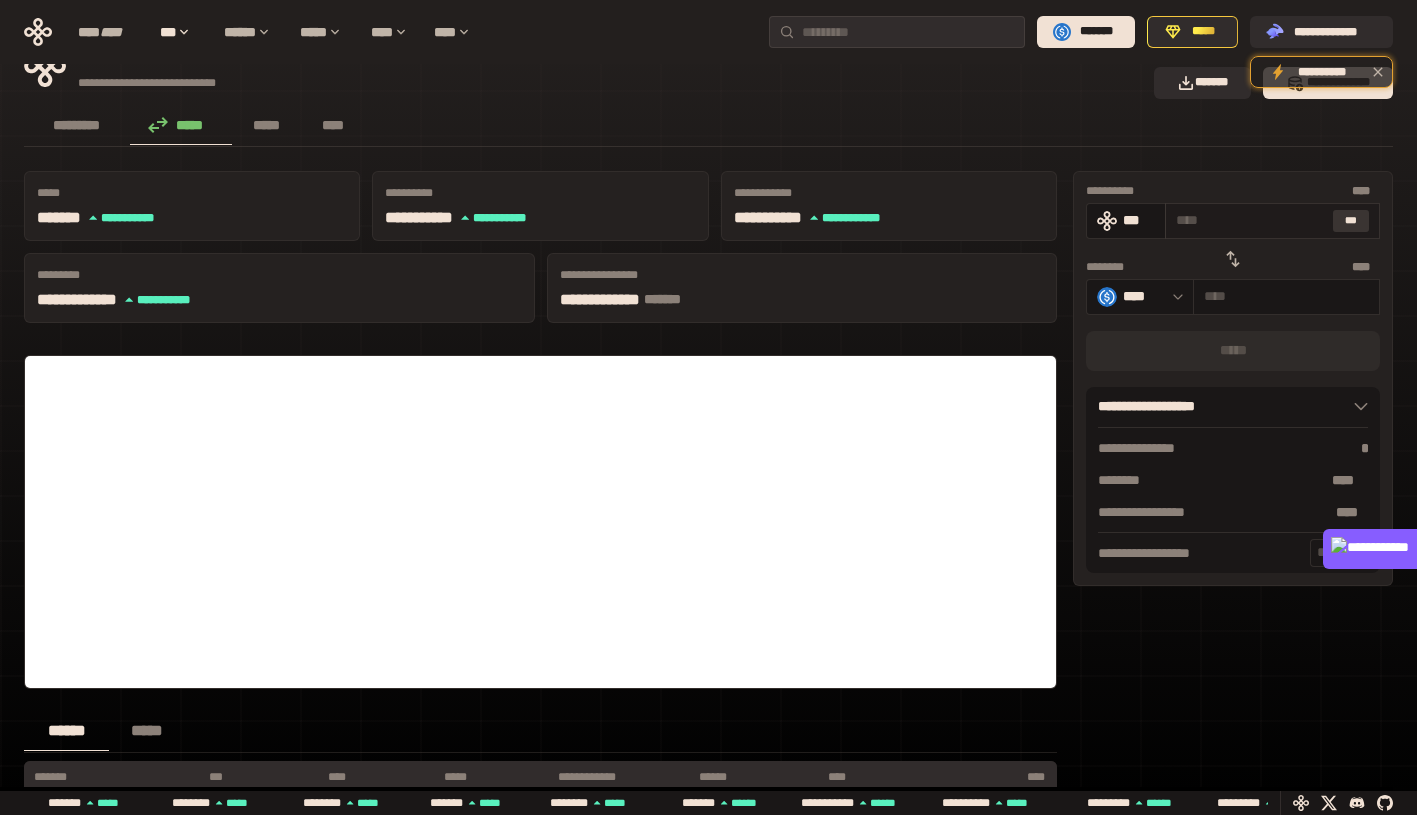 click on "***" at bounding box center (1351, 221) 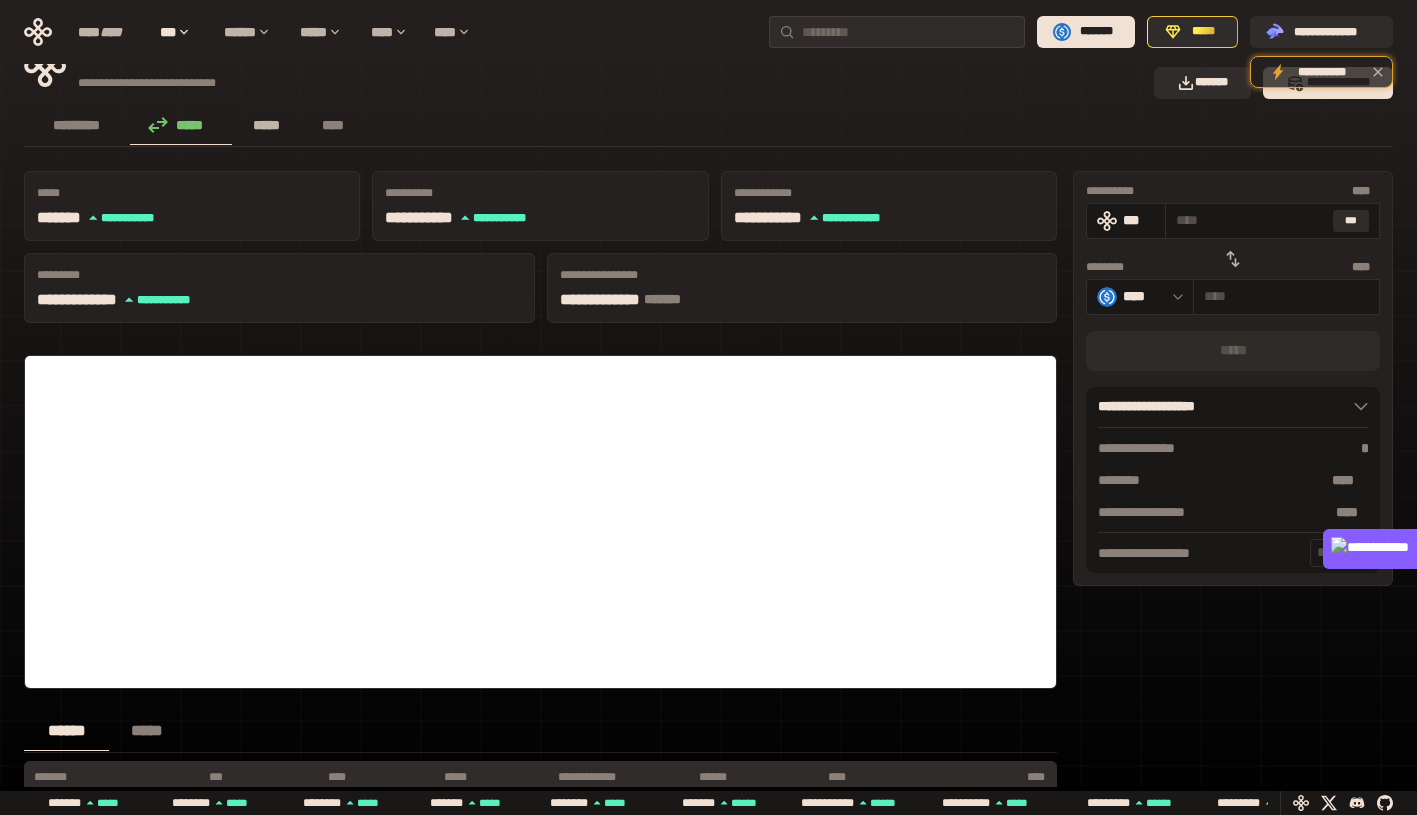 click on "*****" at bounding box center (267, 125) 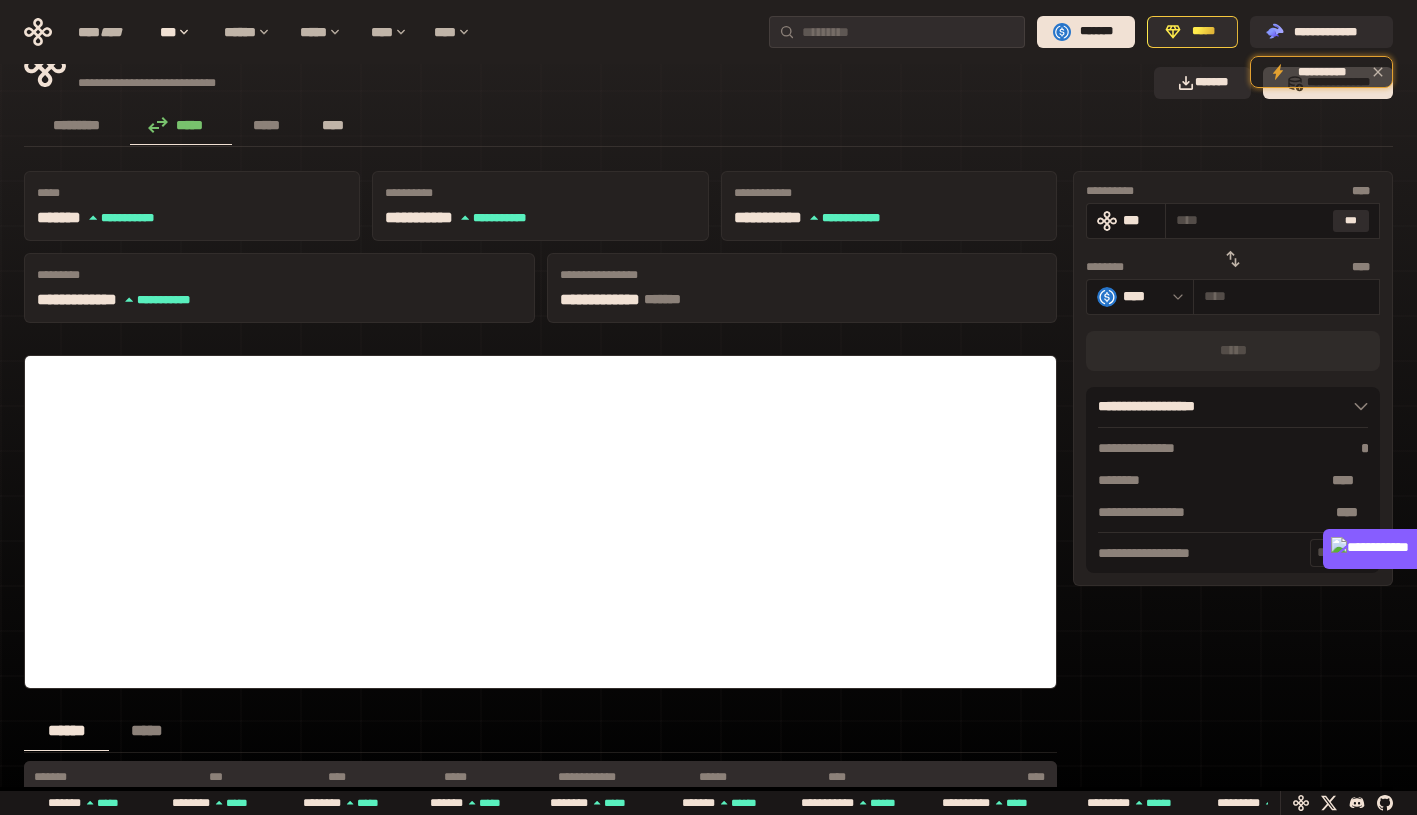 scroll, scrollTop: 0, scrollLeft: 0, axis: both 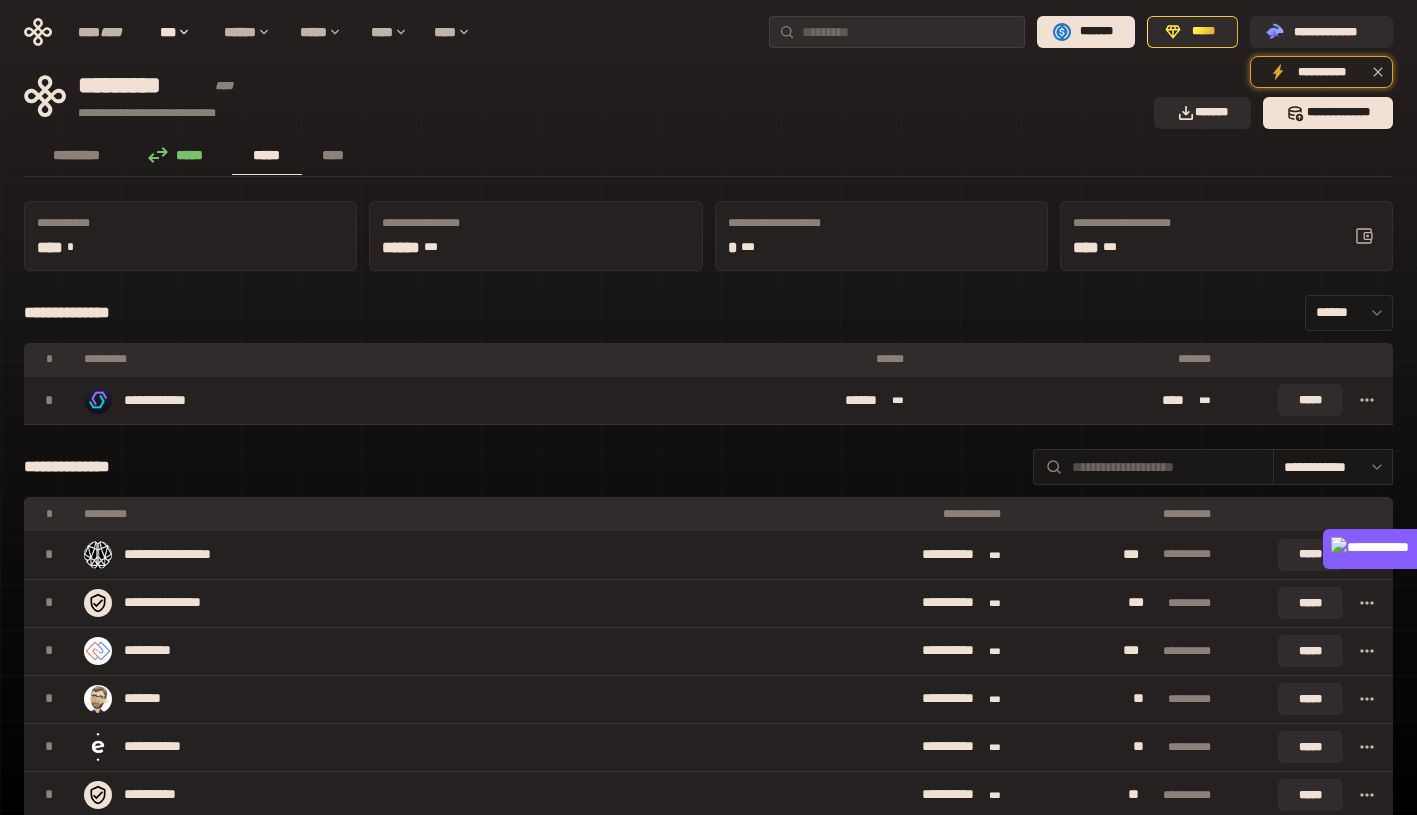 click on "****   ***" at bounding box center [1226, 248] 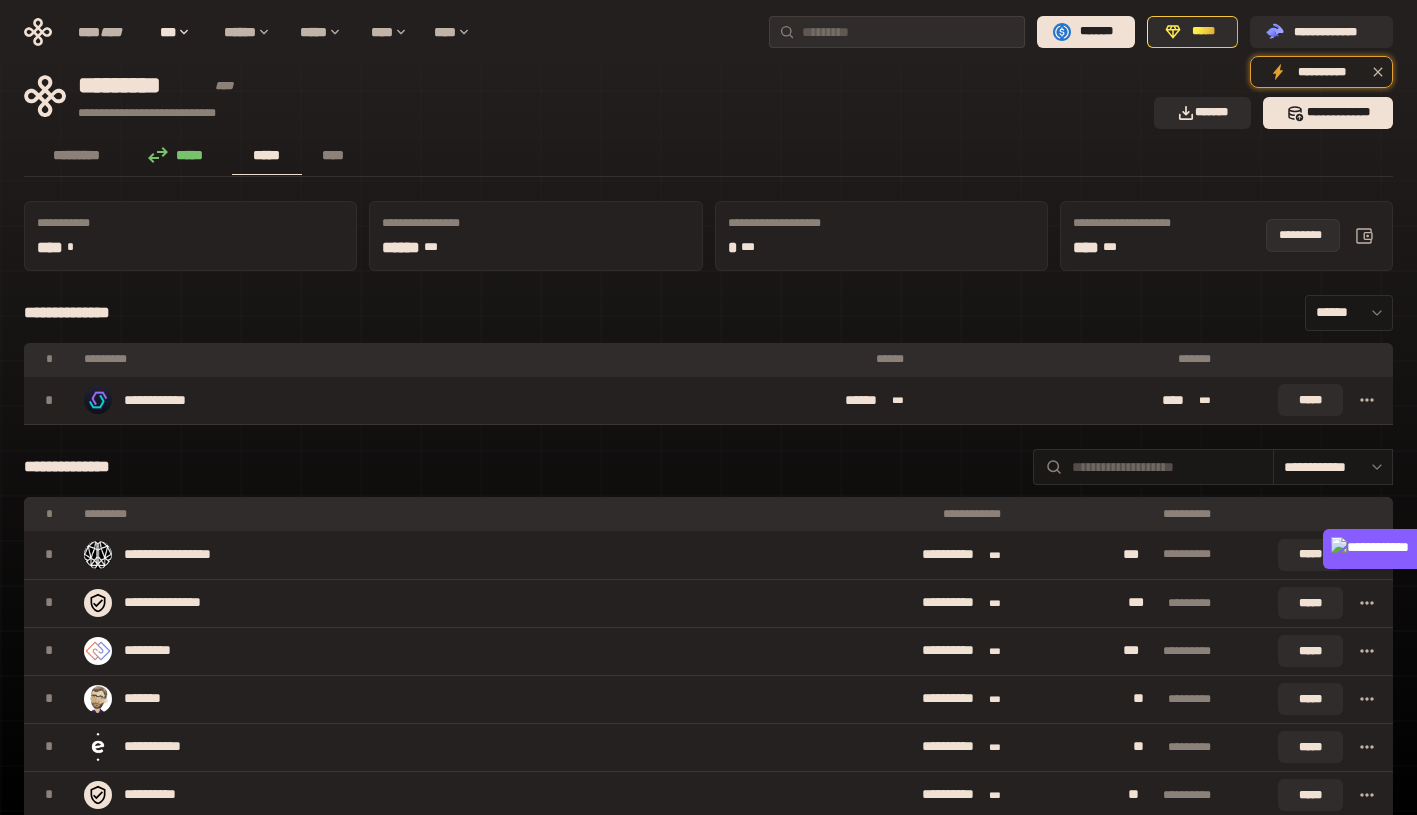 click 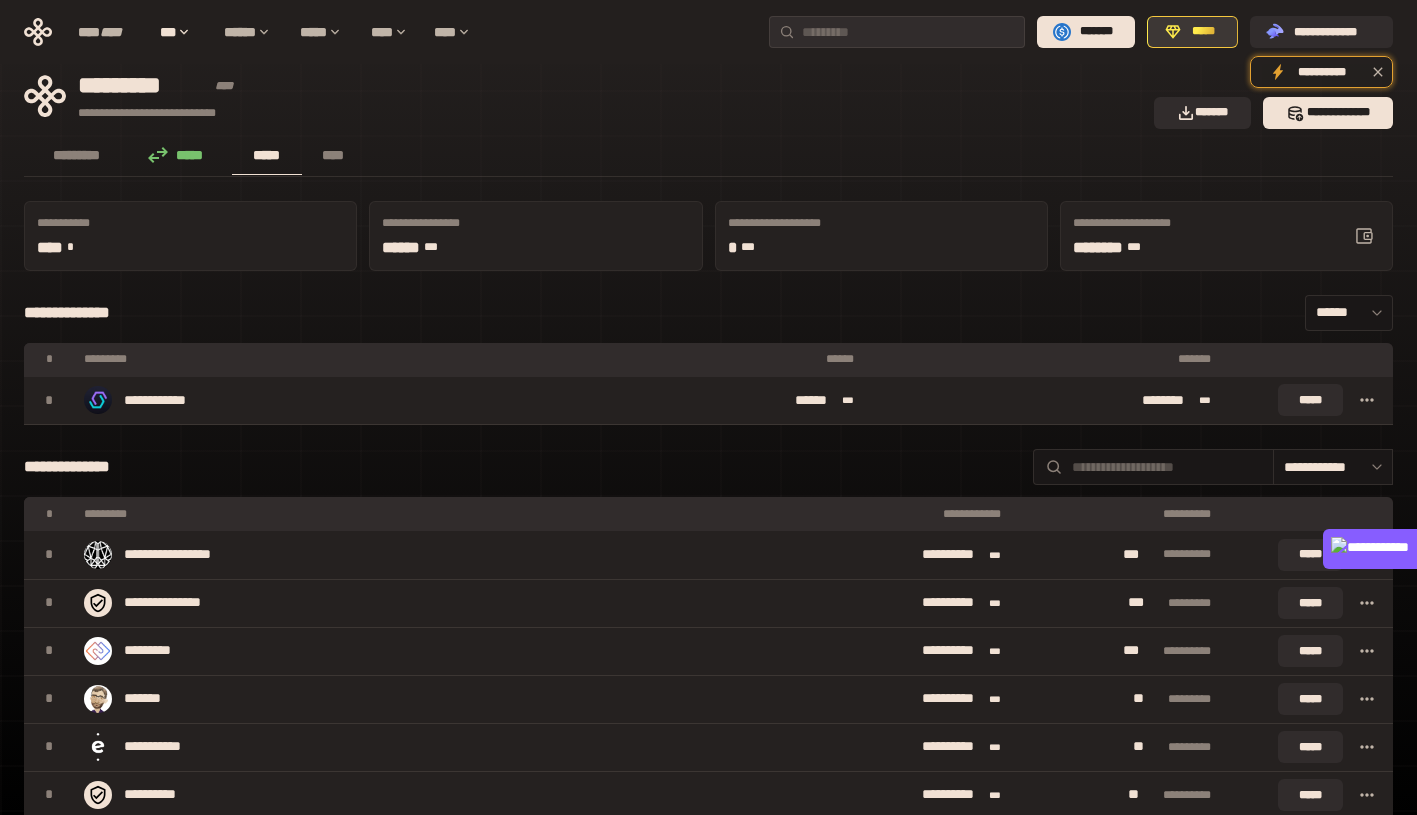 click on "*****" at bounding box center (1203, 32) 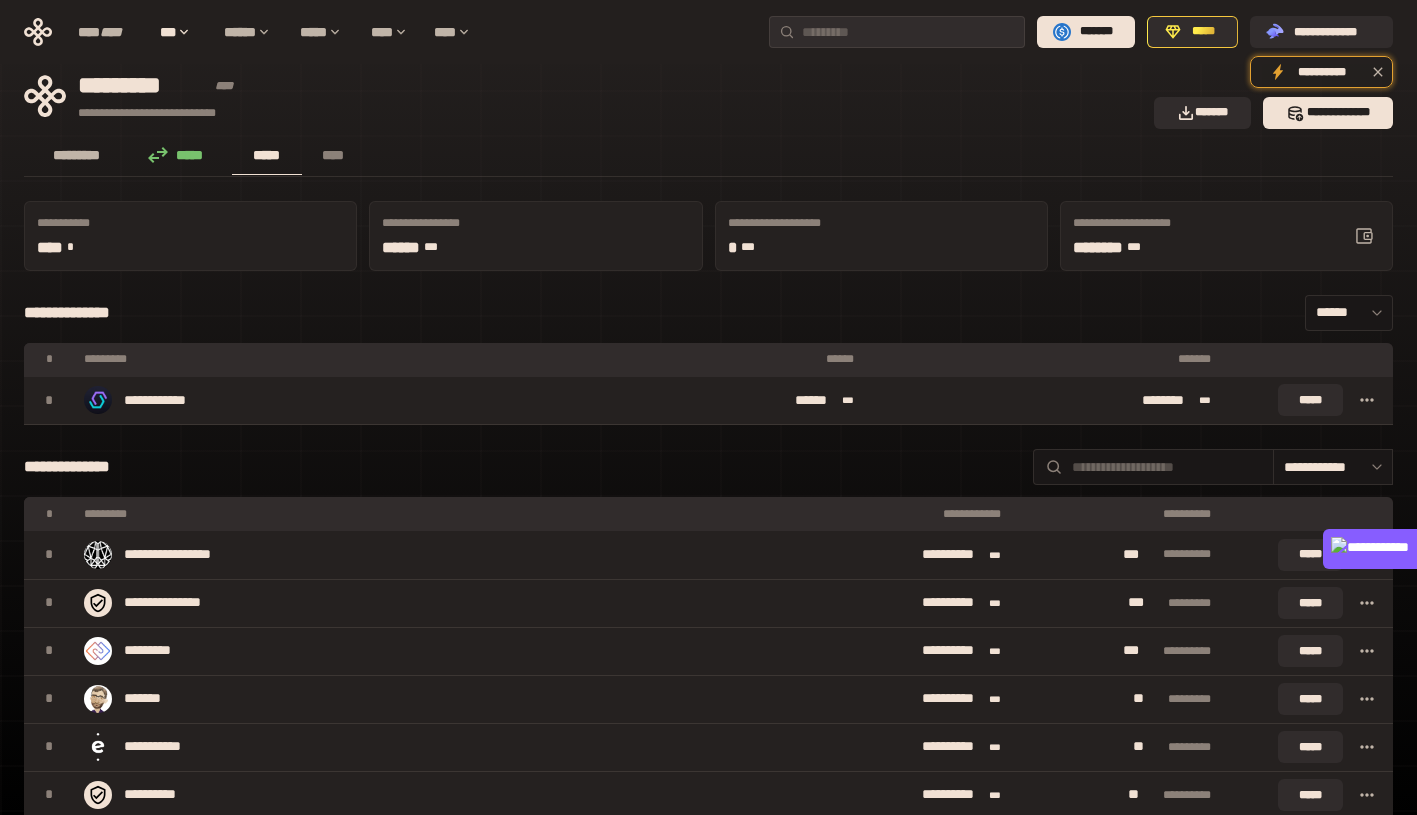 click on "*********" at bounding box center [77, 155] 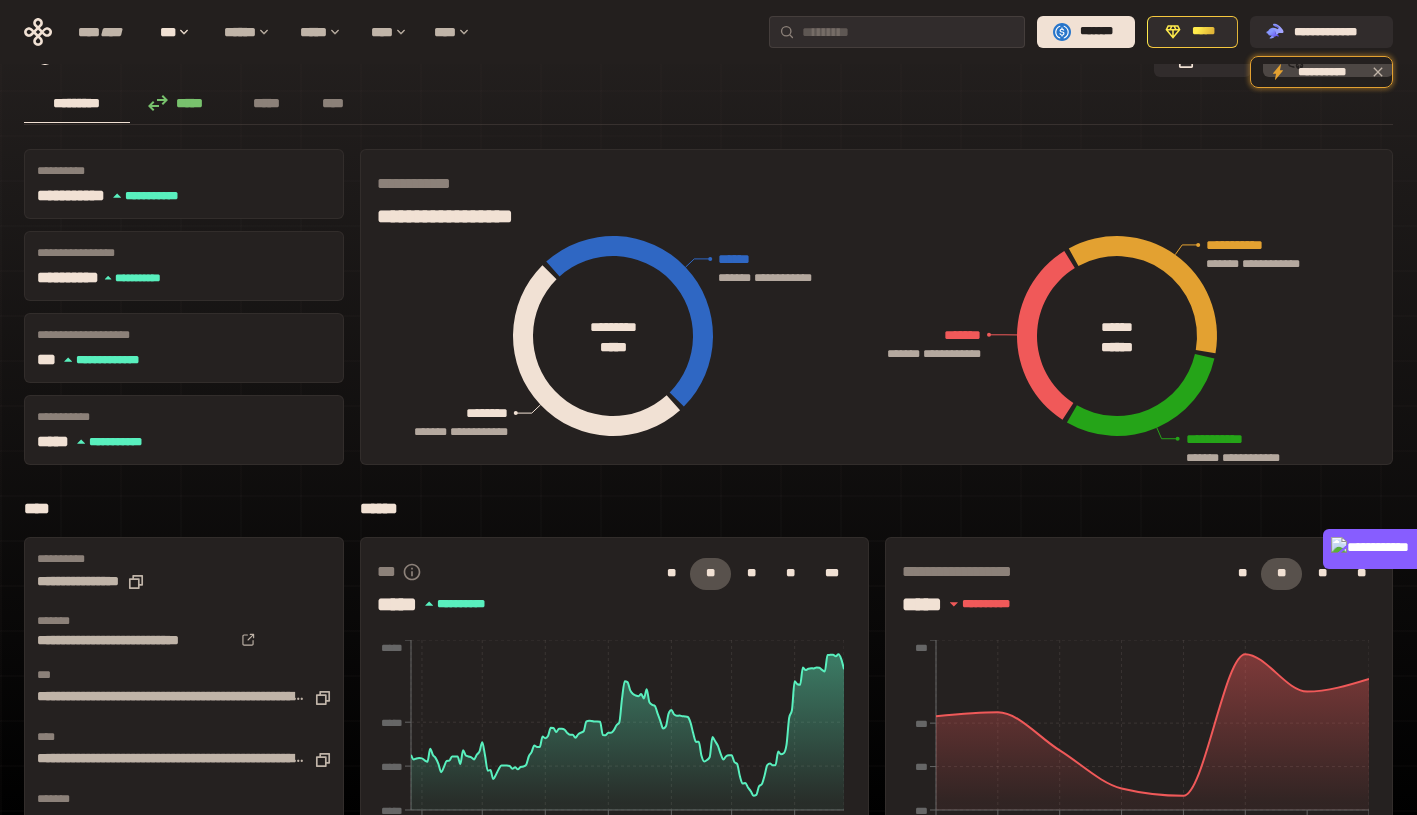 scroll, scrollTop: 0, scrollLeft: 0, axis: both 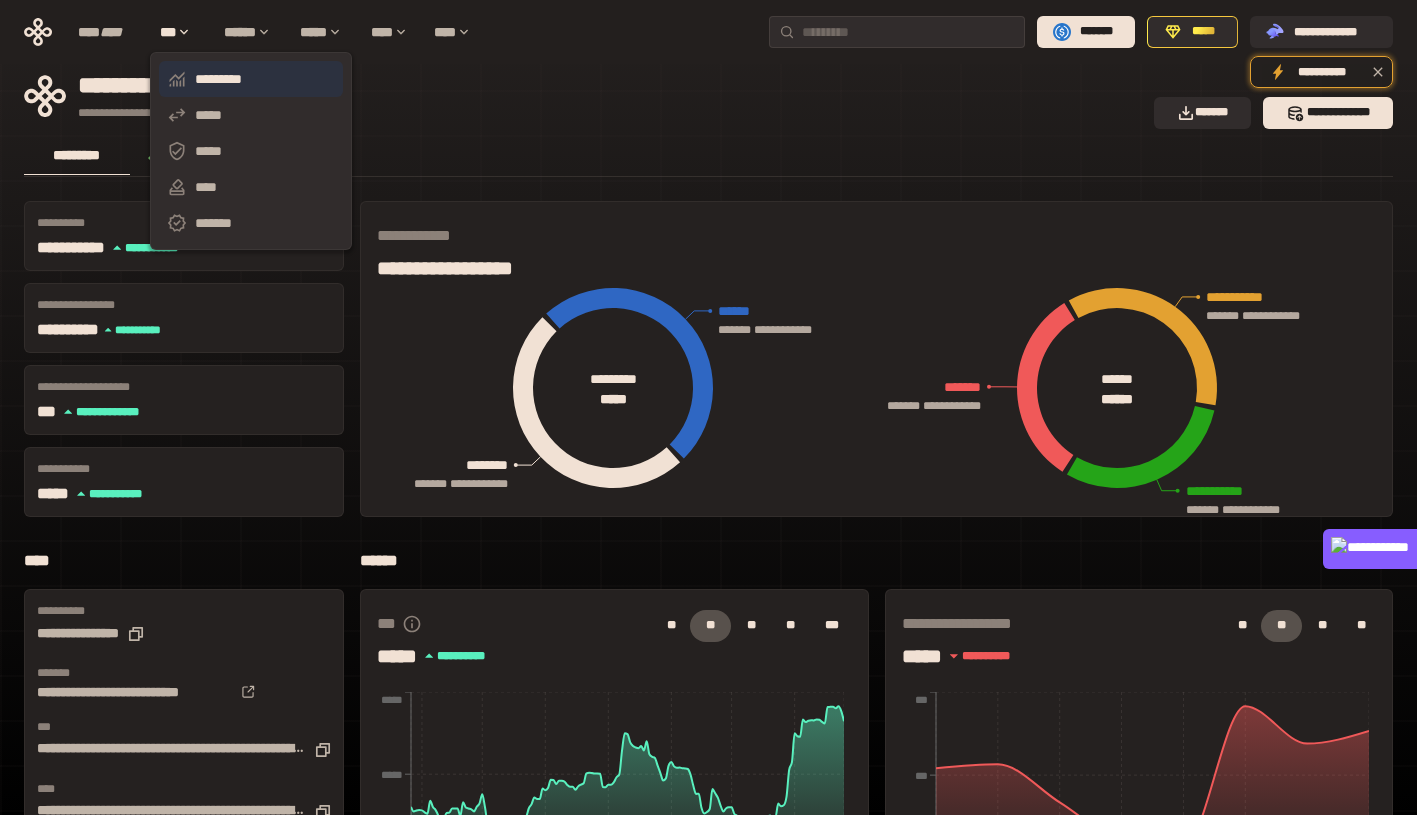 click on "*********" at bounding box center (251, 79) 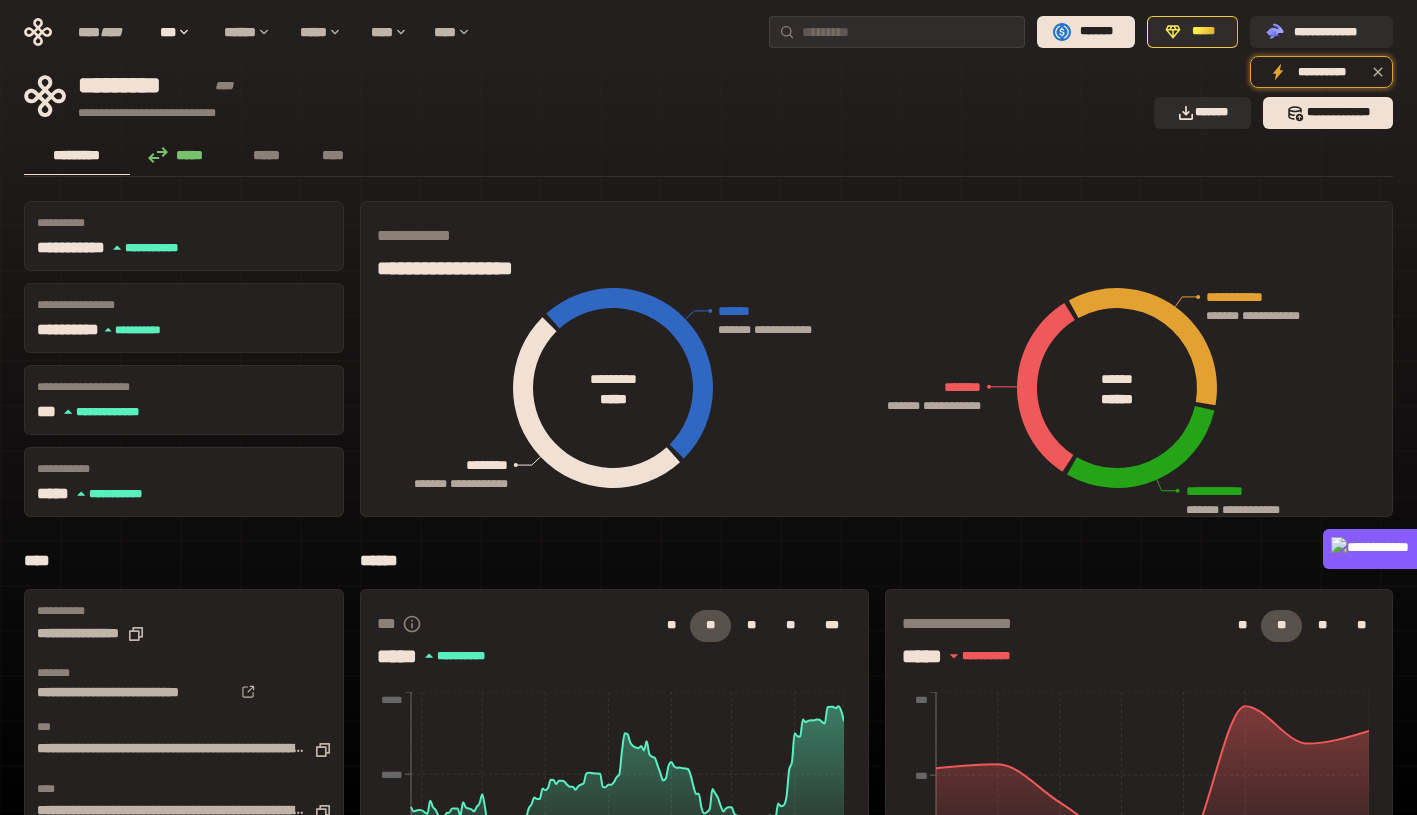 click on "*****" at bounding box center (181, 155) 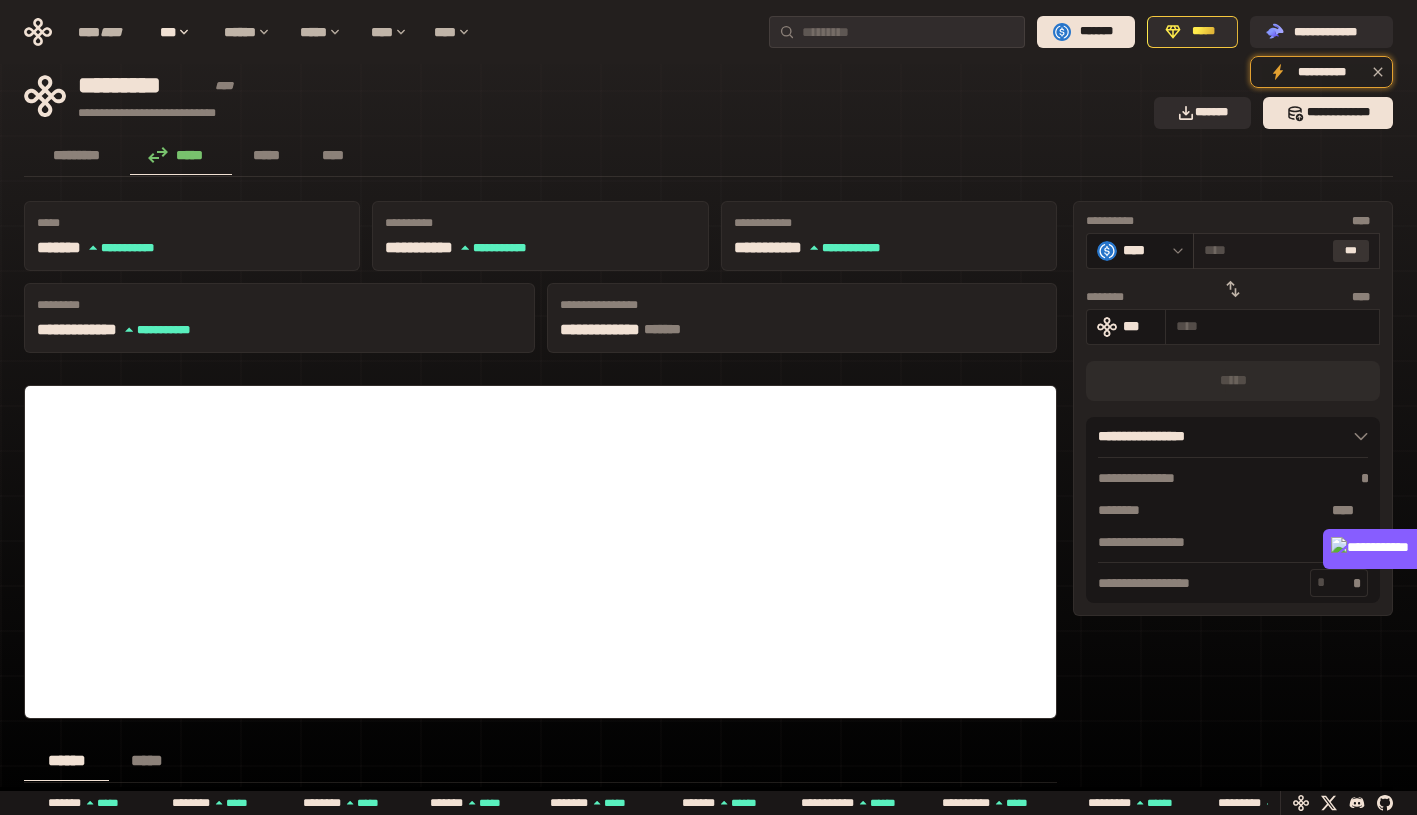 click on "***" at bounding box center (1351, 251) 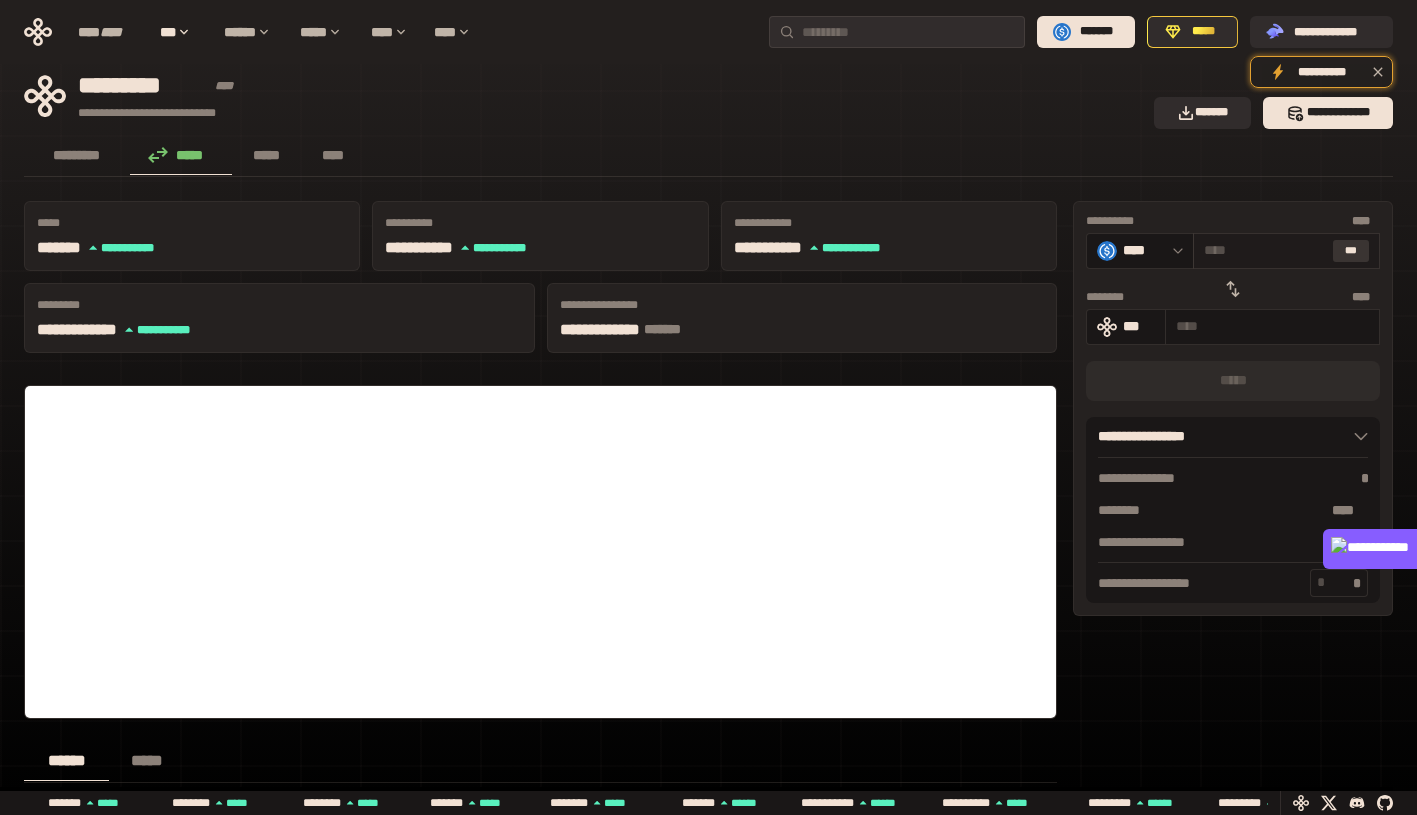 type 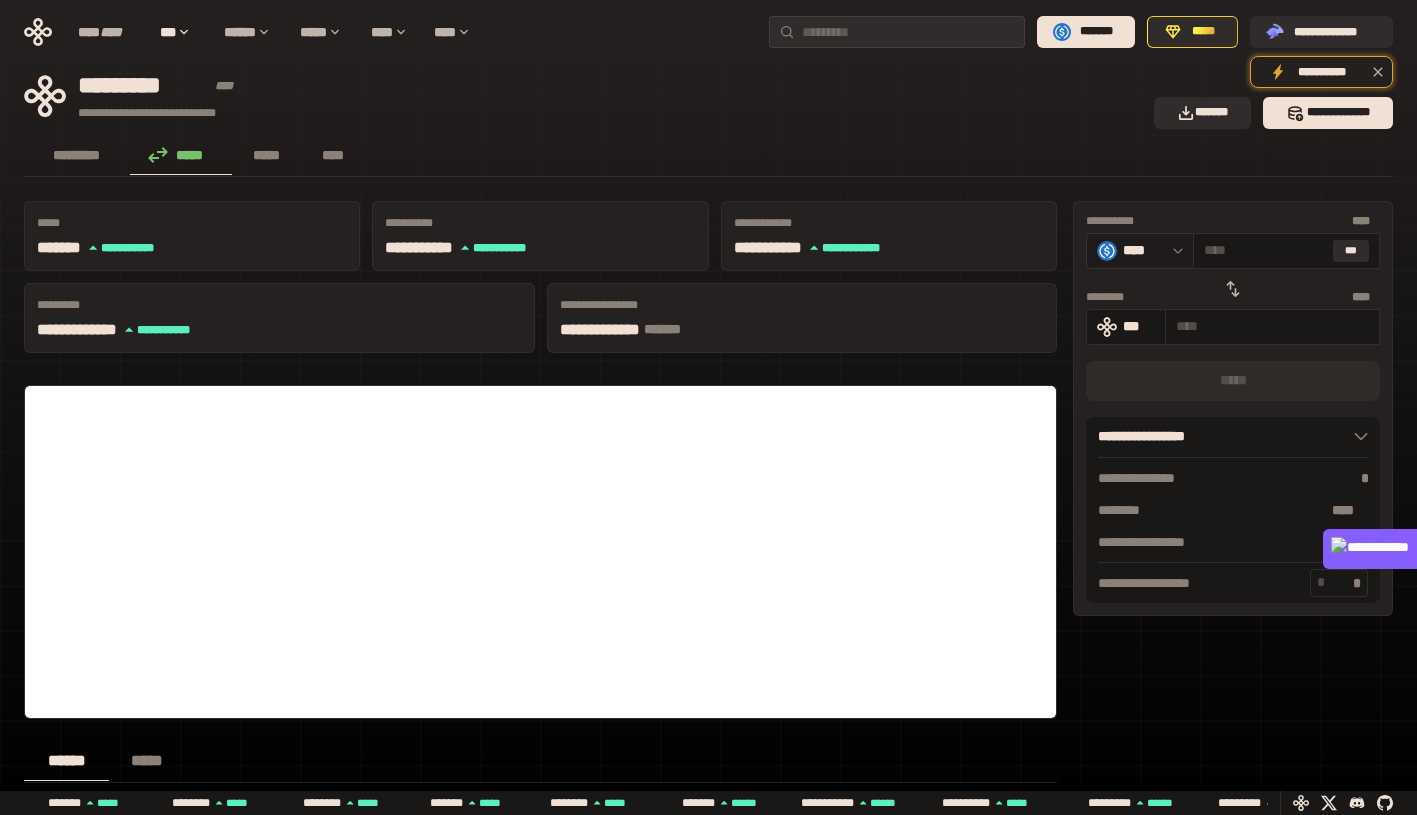 click 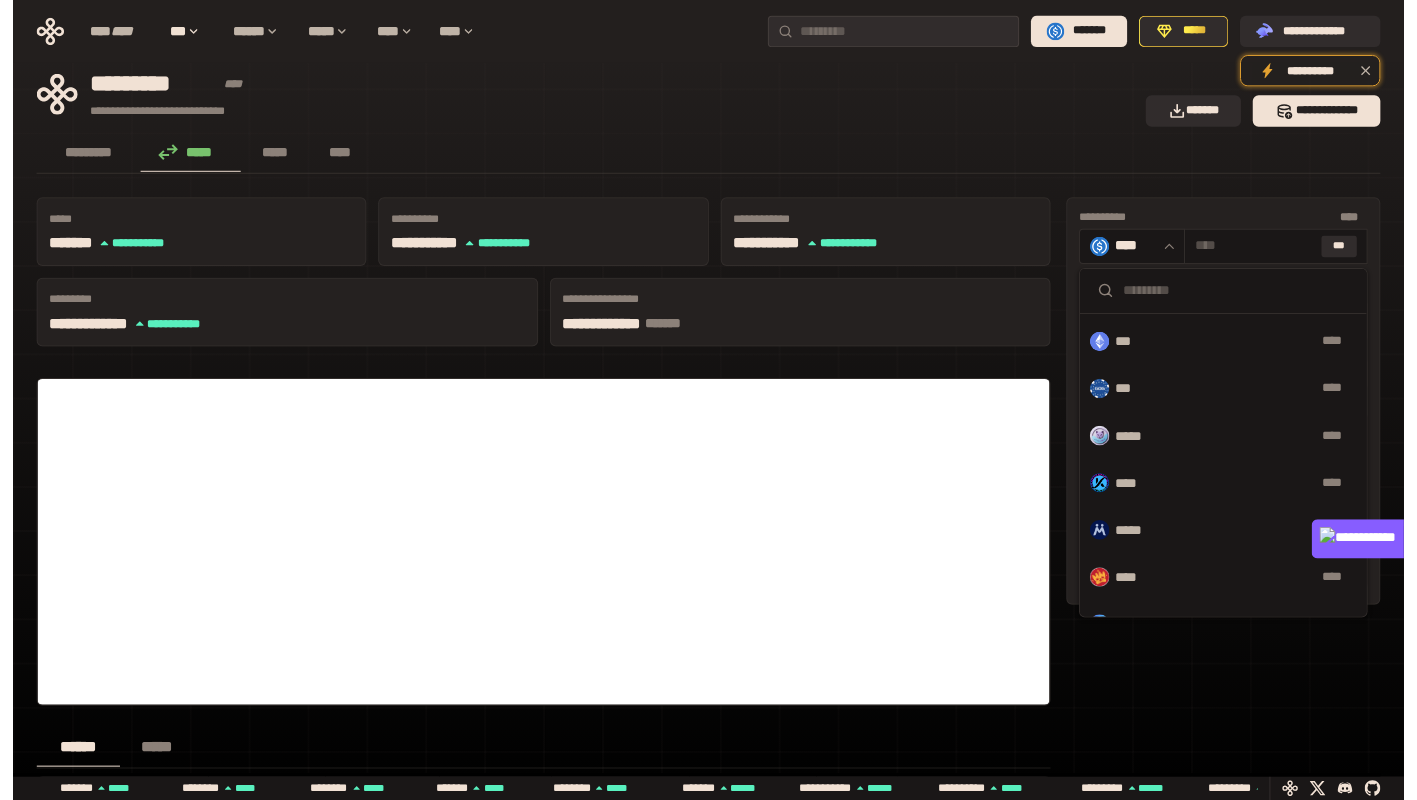 scroll, scrollTop: 0, scrollLeft: 0, axis: both 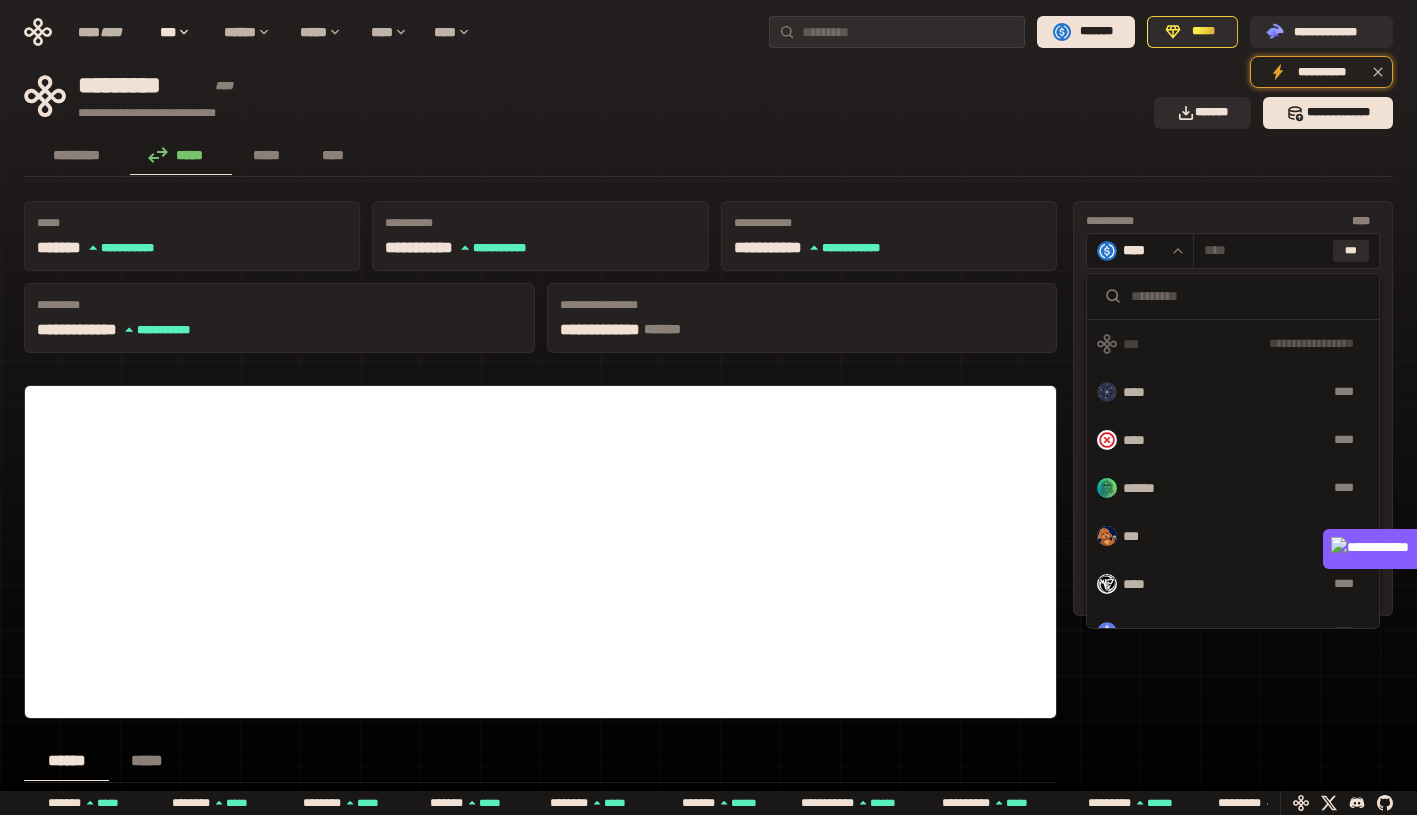 click on "********* ***** ***** ****" at bounding box center (708, 157) 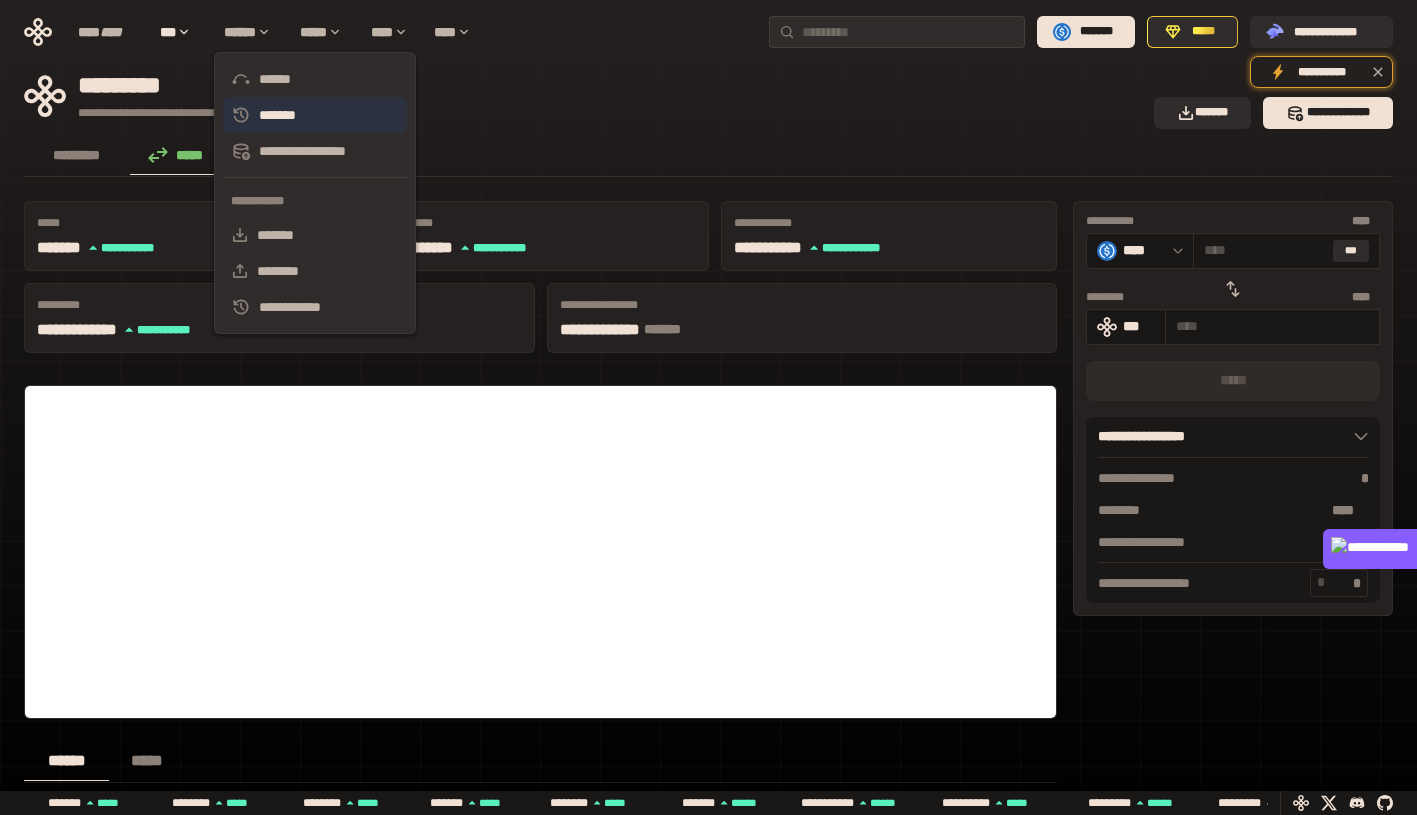 click on "*******" at bounding box center (315, 115) 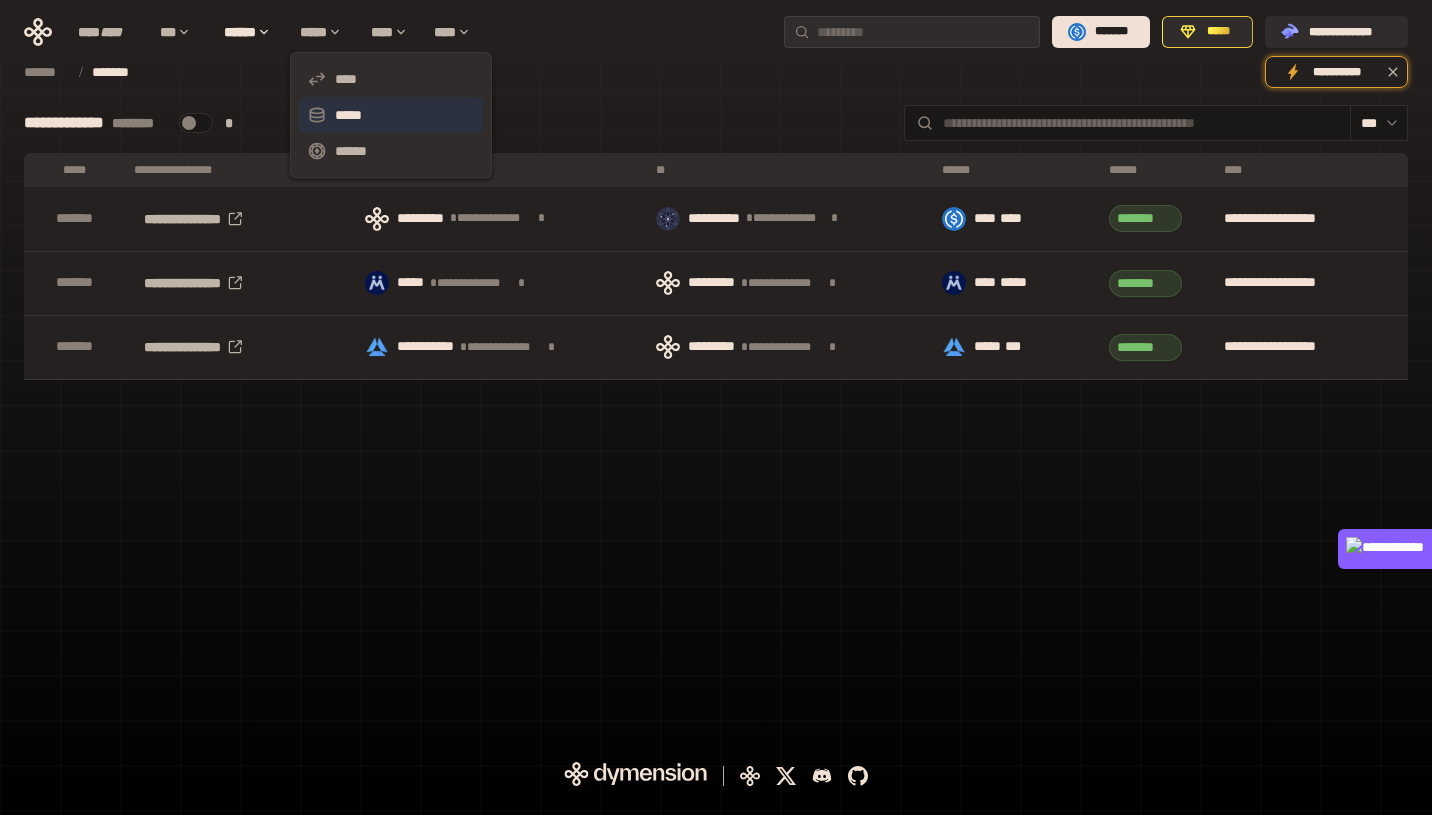 click on "*****" at bounding box center [391, 115] 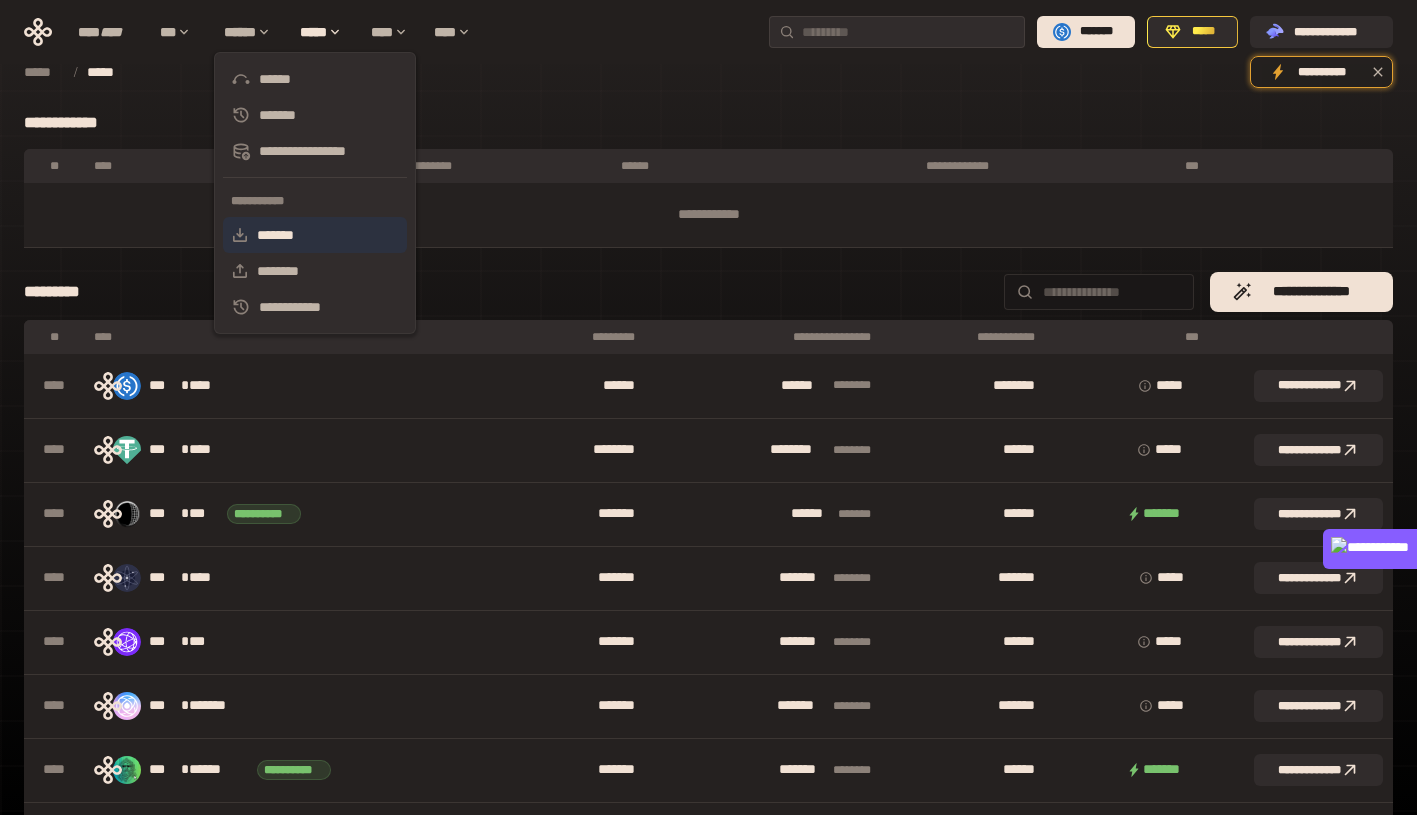 click on "*******" at bounding box center [315, 235] 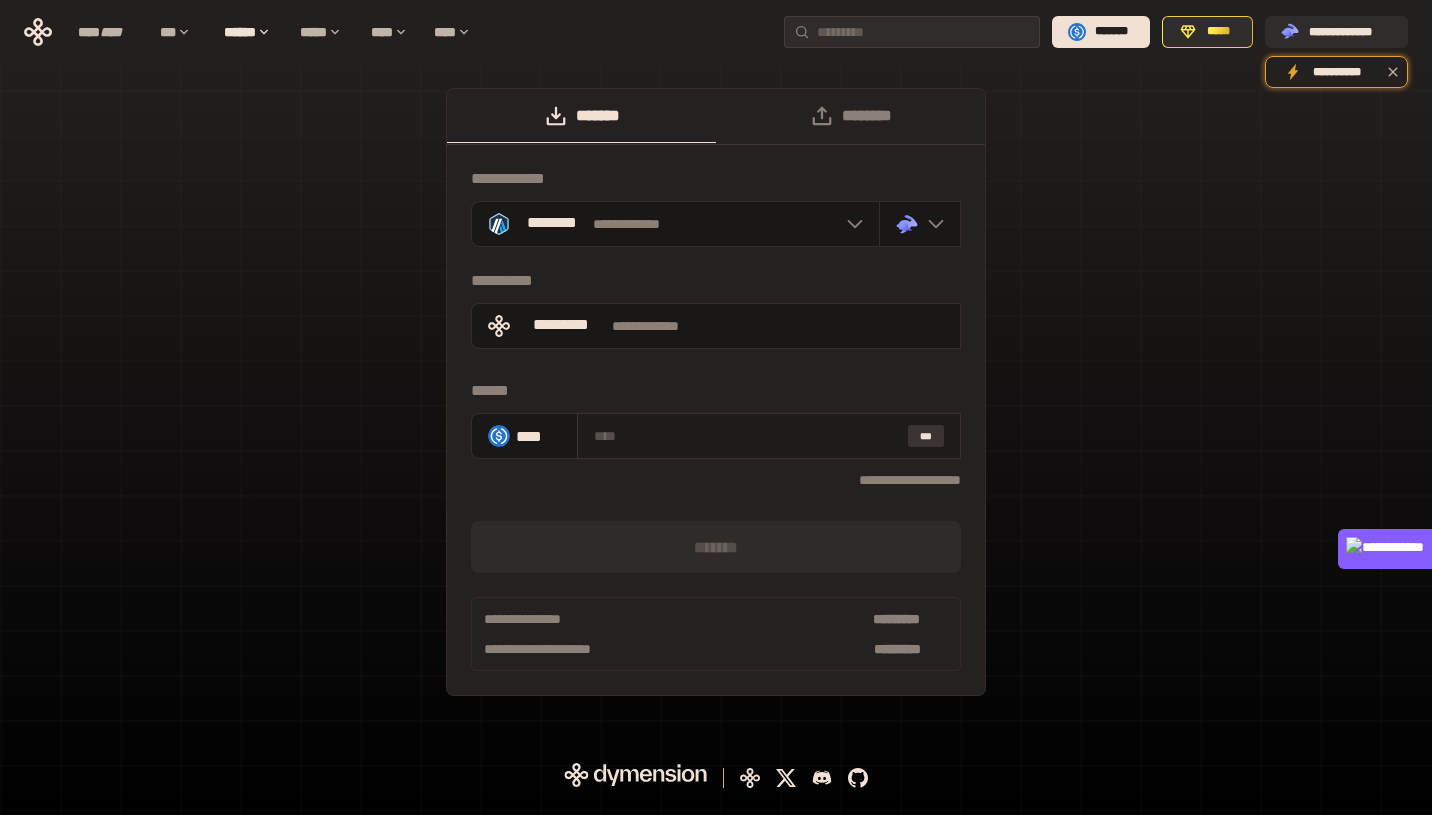 click on "***" at bounding box center [926, 436] 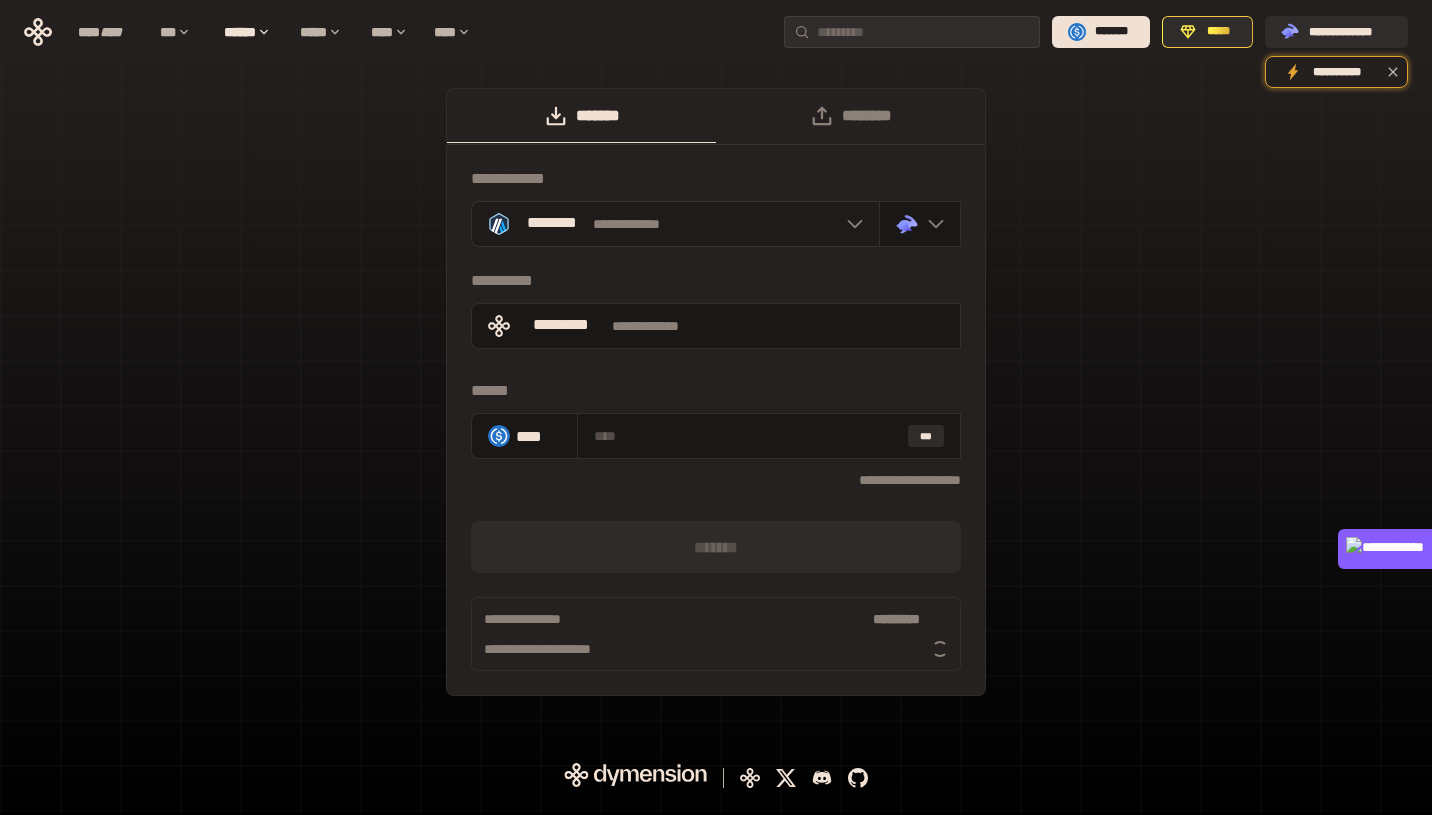 click 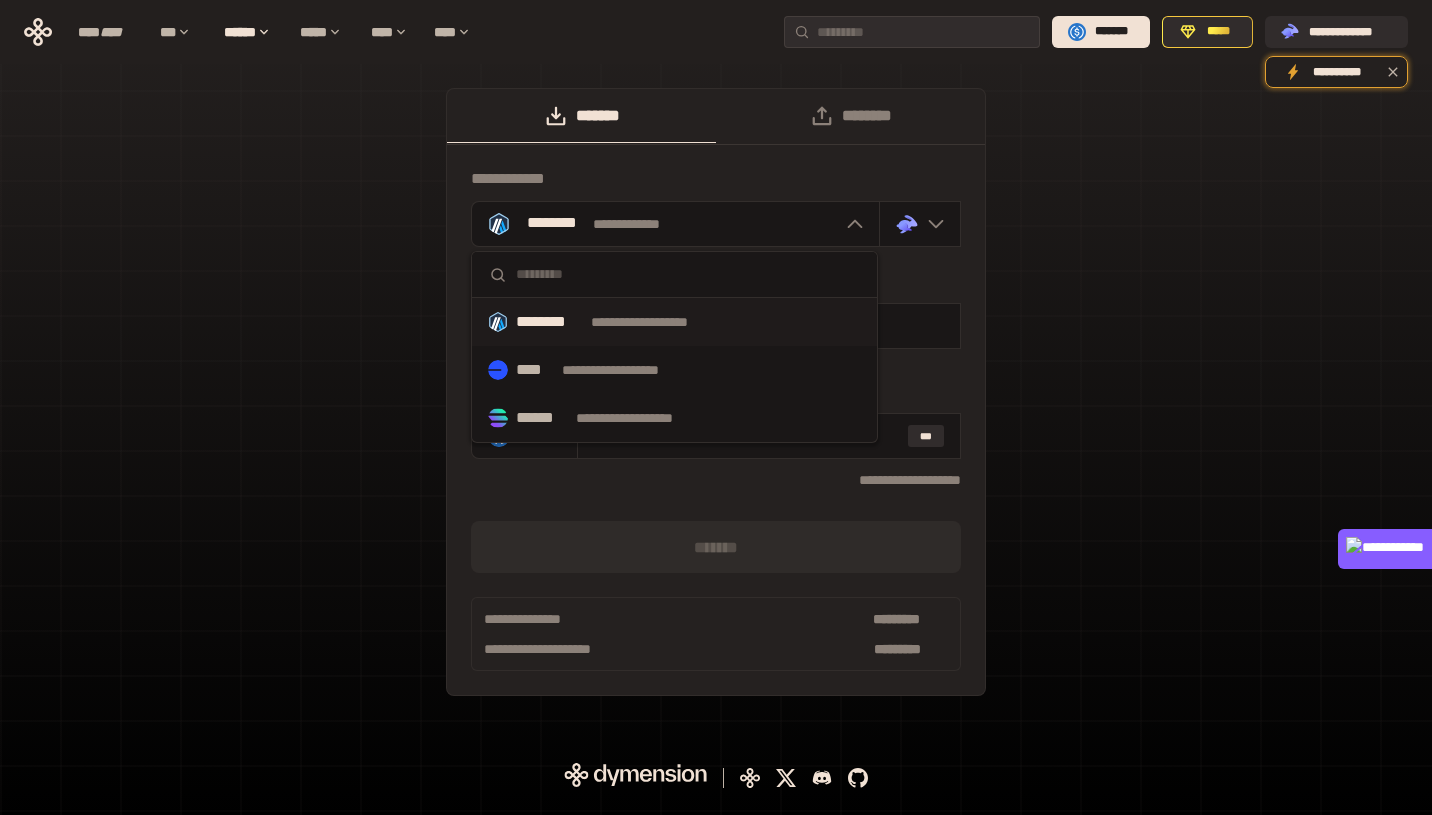 click on "**********" at bounding box center [716, 392] 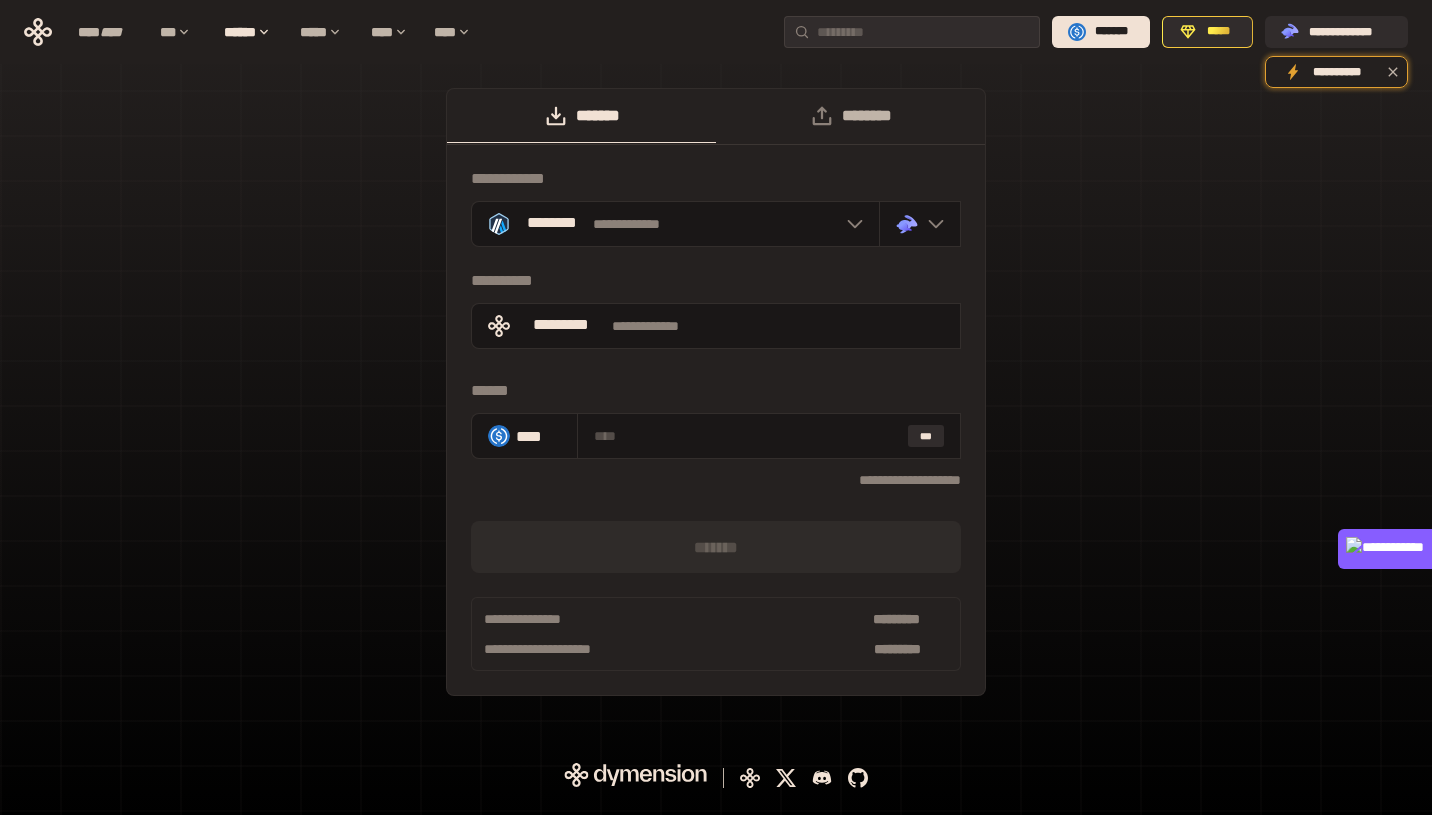 click on "********" at bounding box center [850, 116] 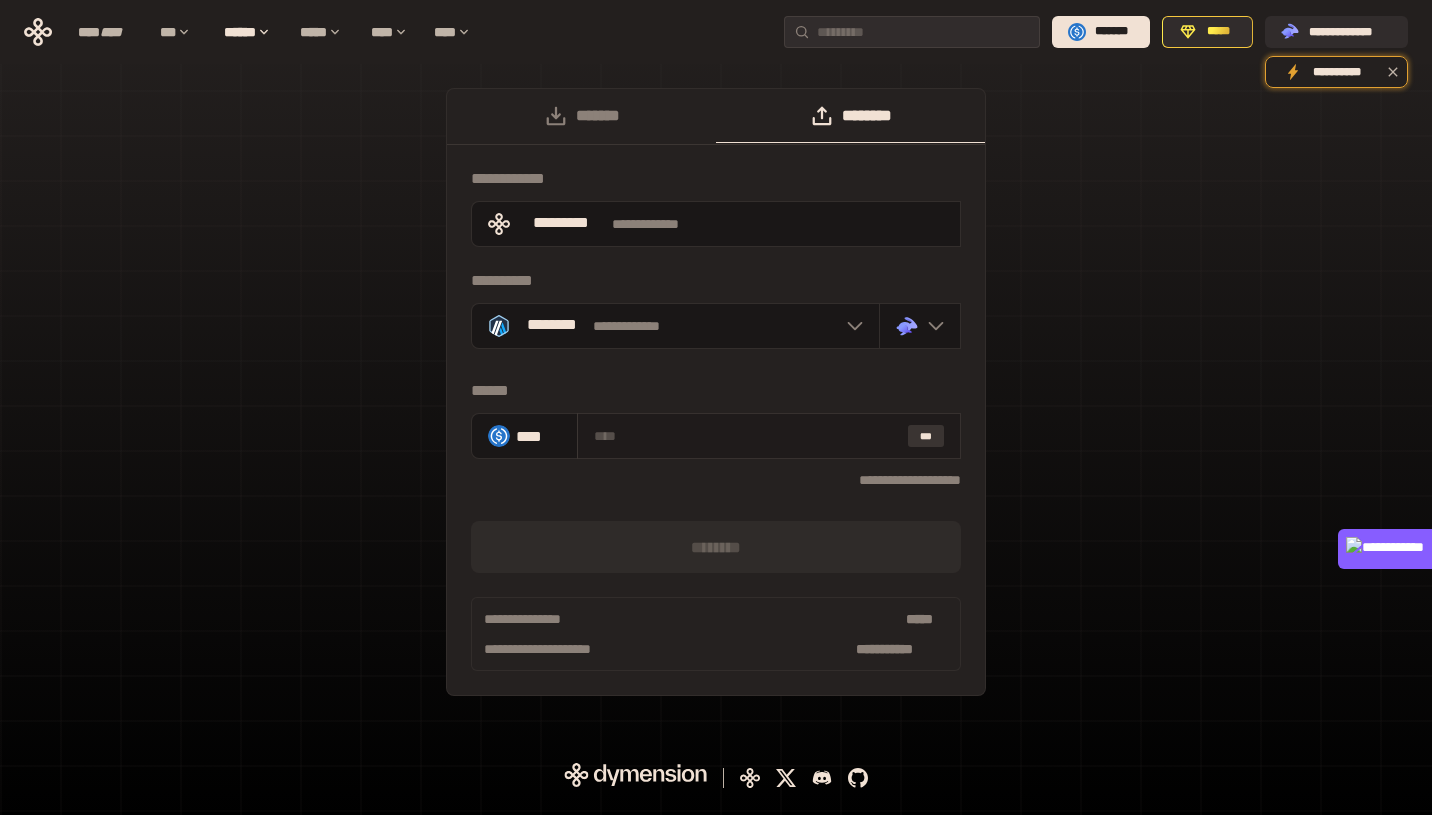 click on "***" at bounding box center (926, 436) 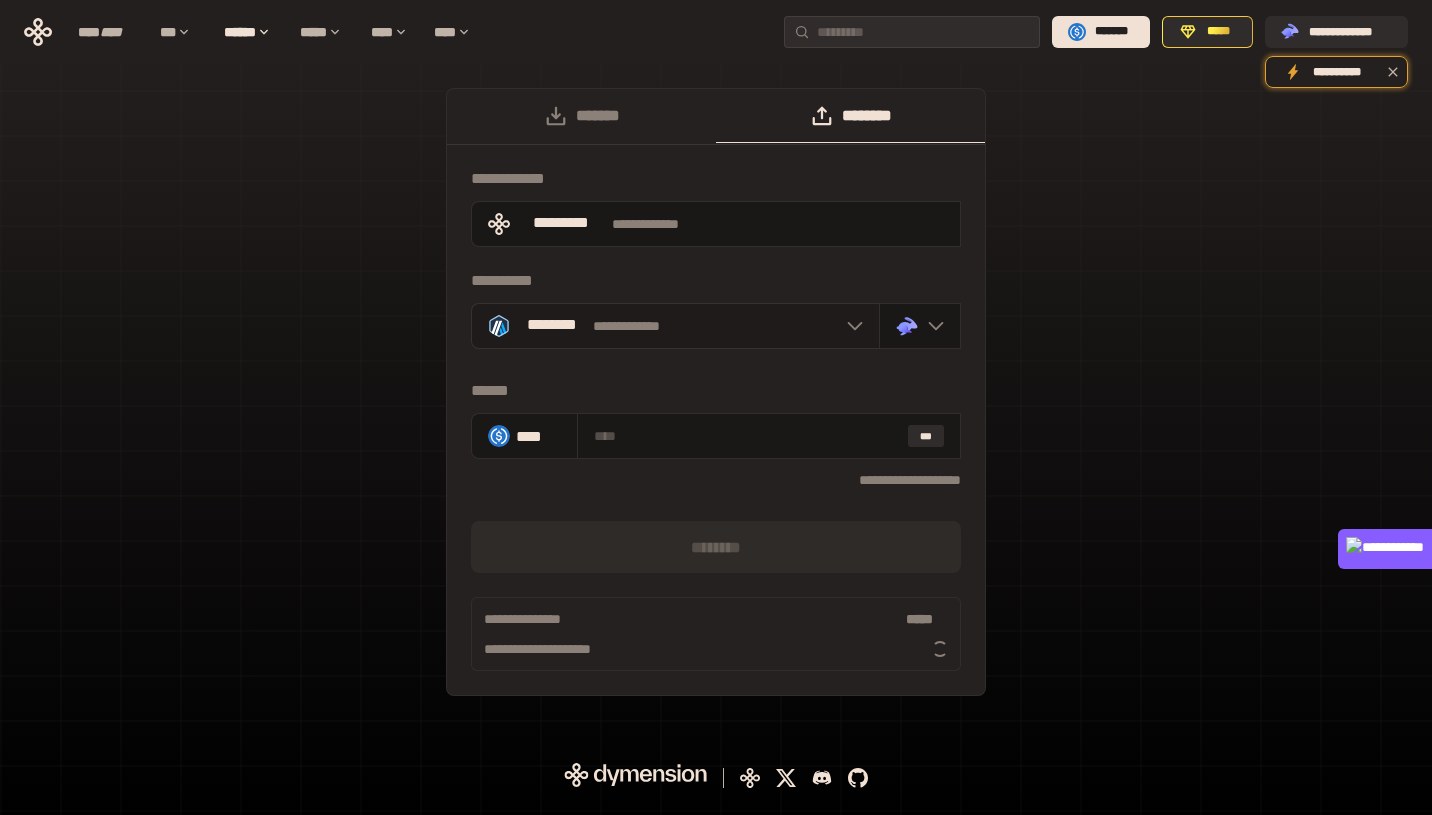click at bounding box center (850, 326) 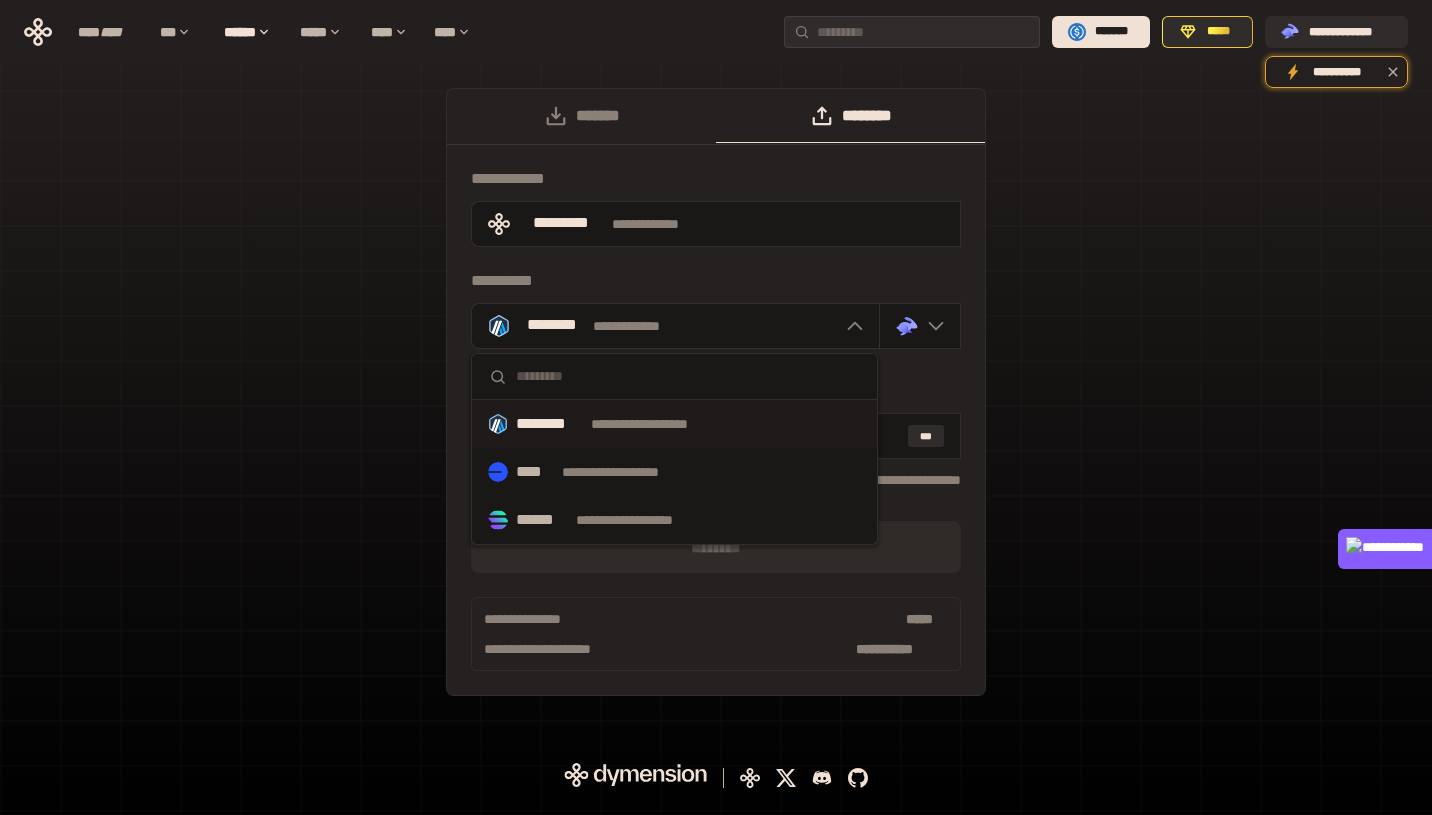 click on "**********" at bounding box center [716, 392] 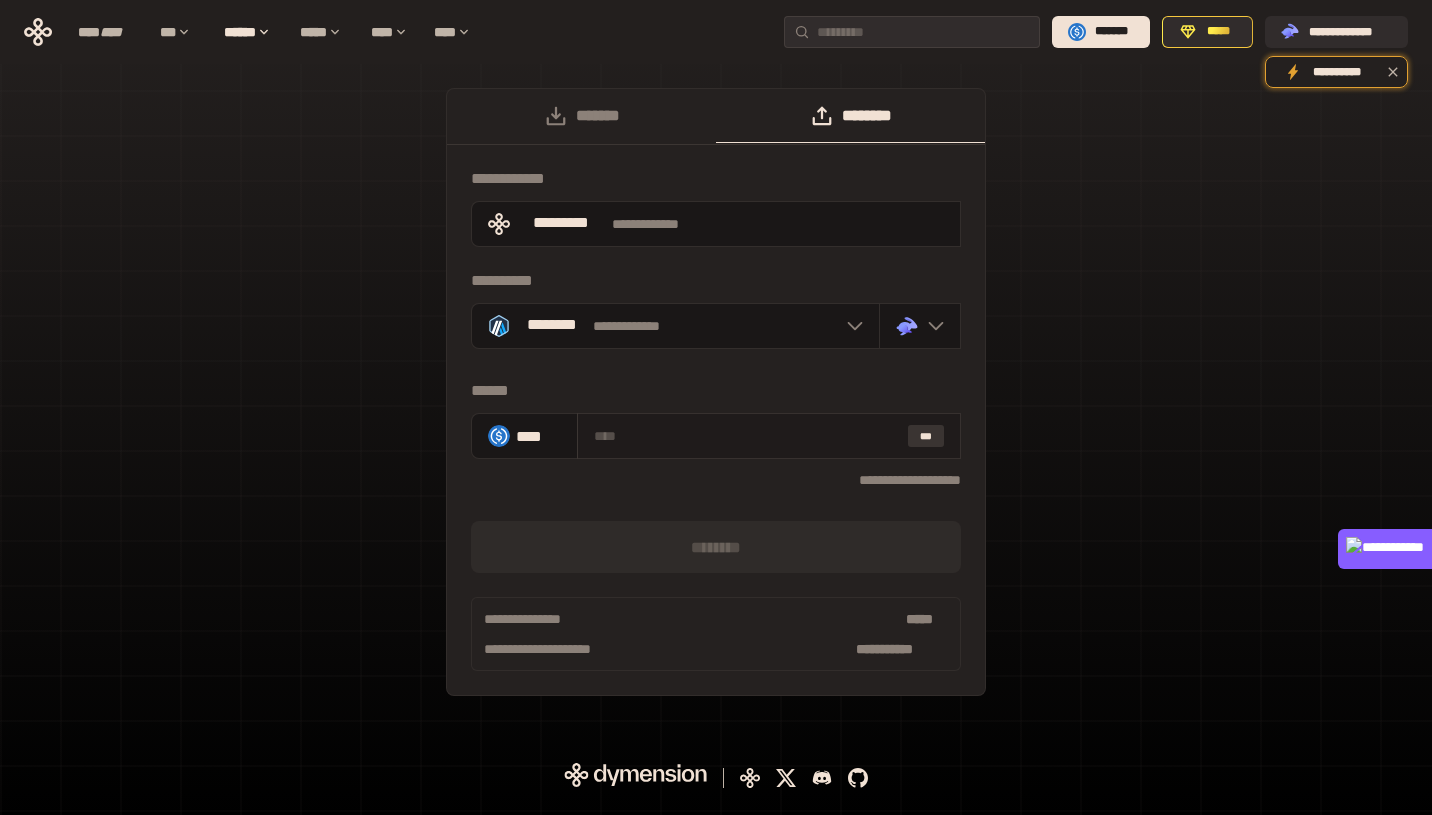 drag, startPoint x: 951, startPoint y: 439, endPoint x: 929, endPoint y: 443, distance: 22.36068 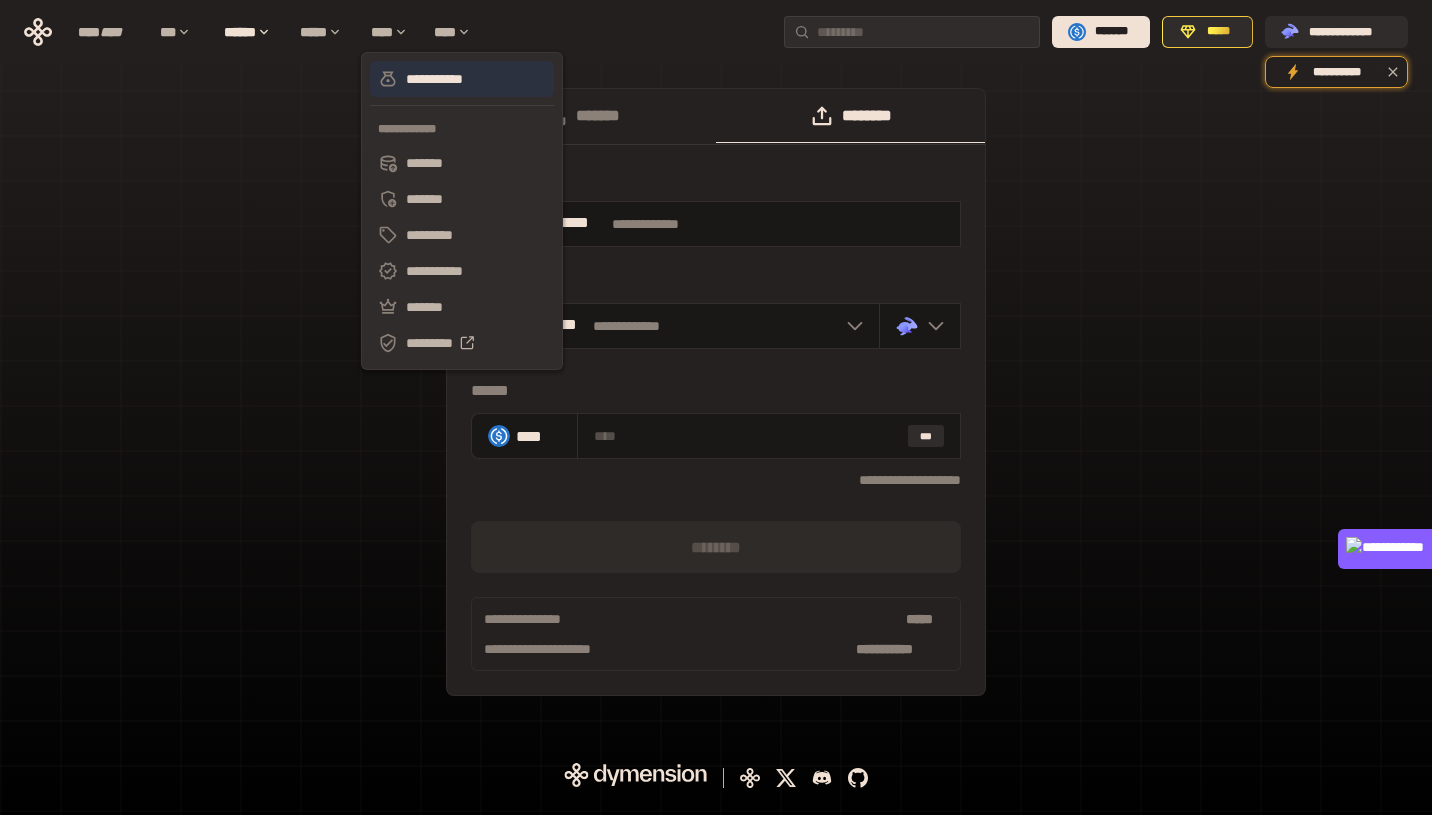 click on "**********" at bounding box center (462, 79) 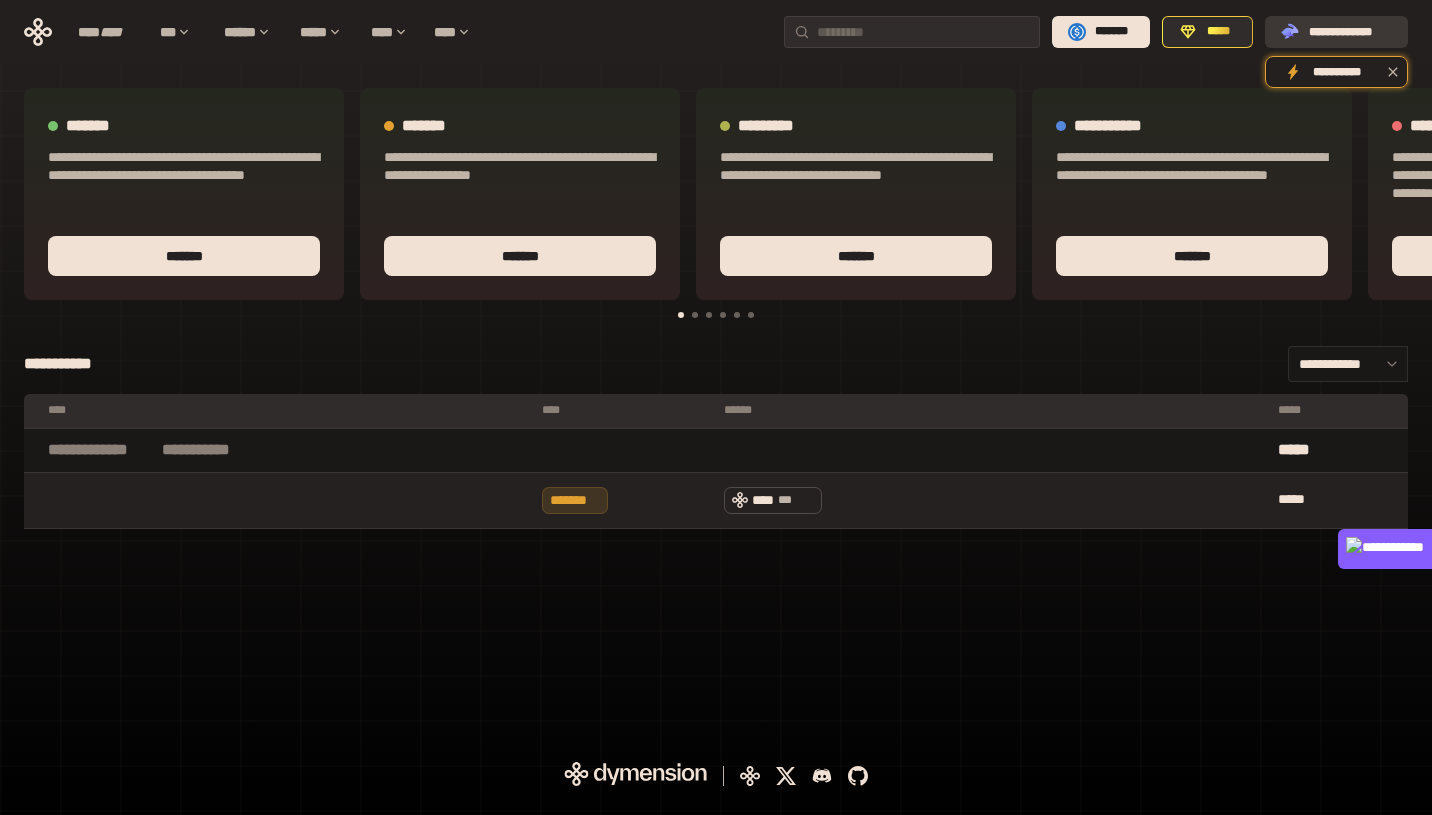 click on "**********" at bounding box center [1350, 32] 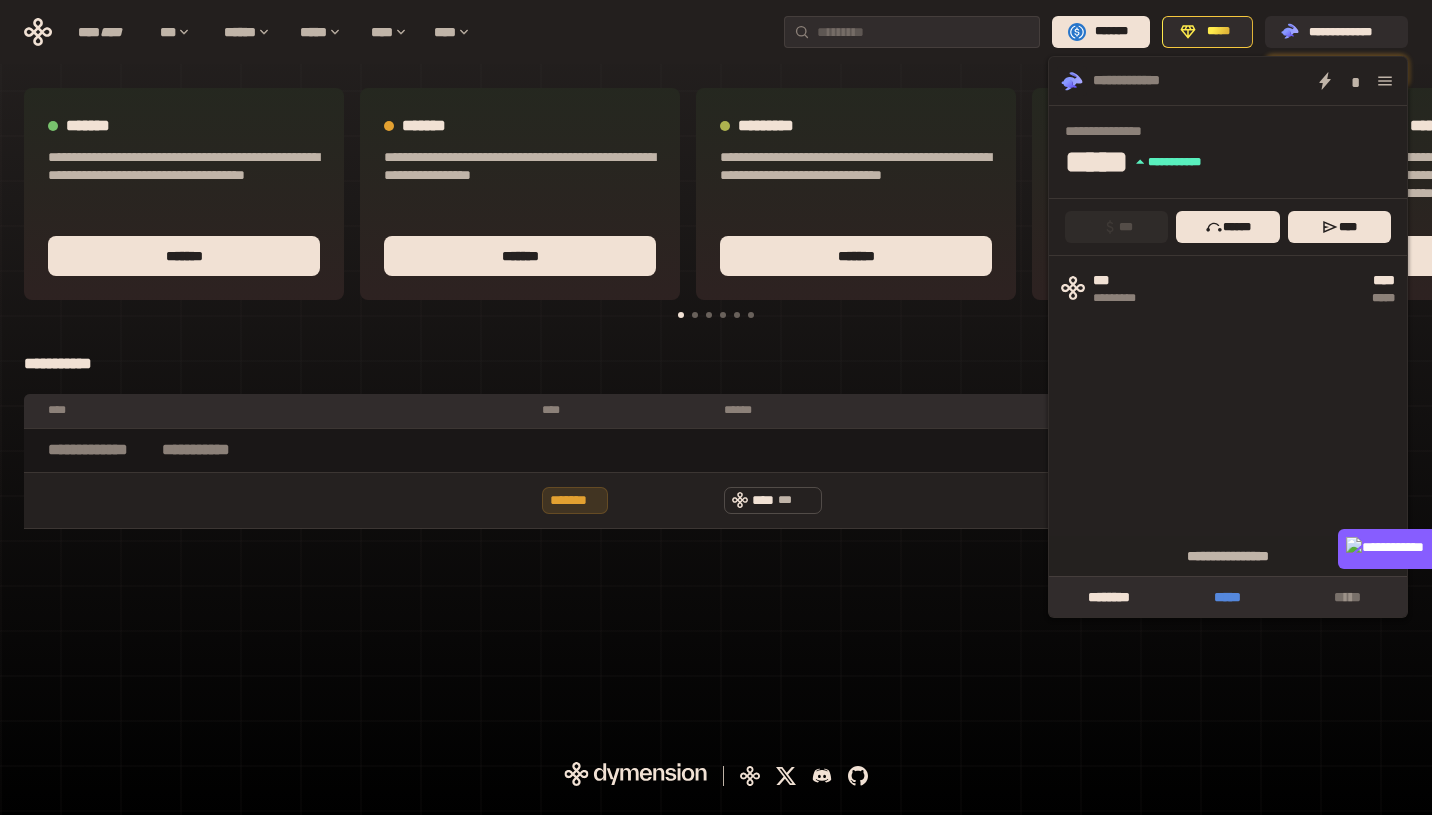 click on "*****" at bounding box center [1227, 597] 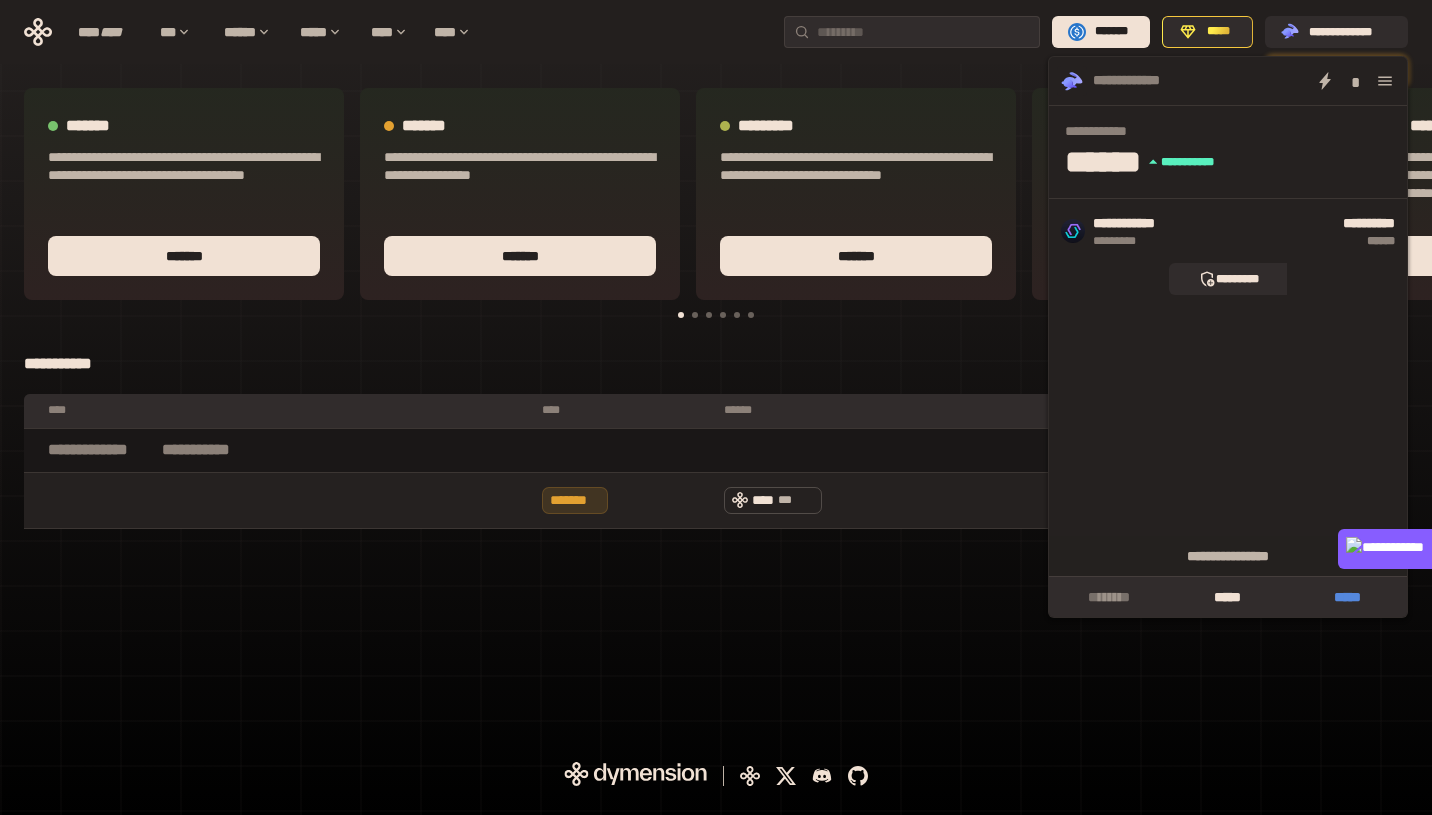 click on "*****" at bounding box center (1347, 597) 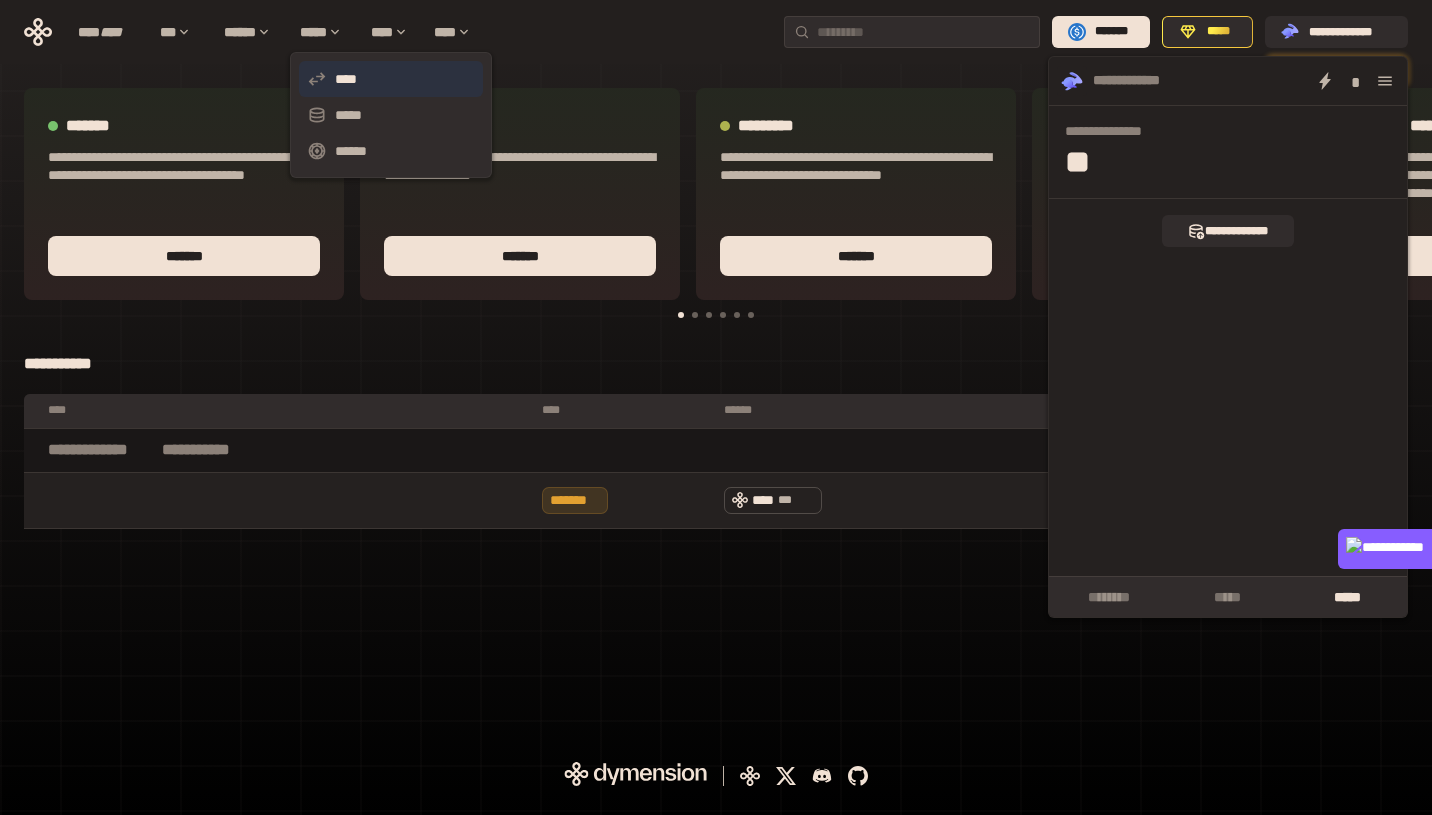 click on "****" at bounding box center [391, 79] 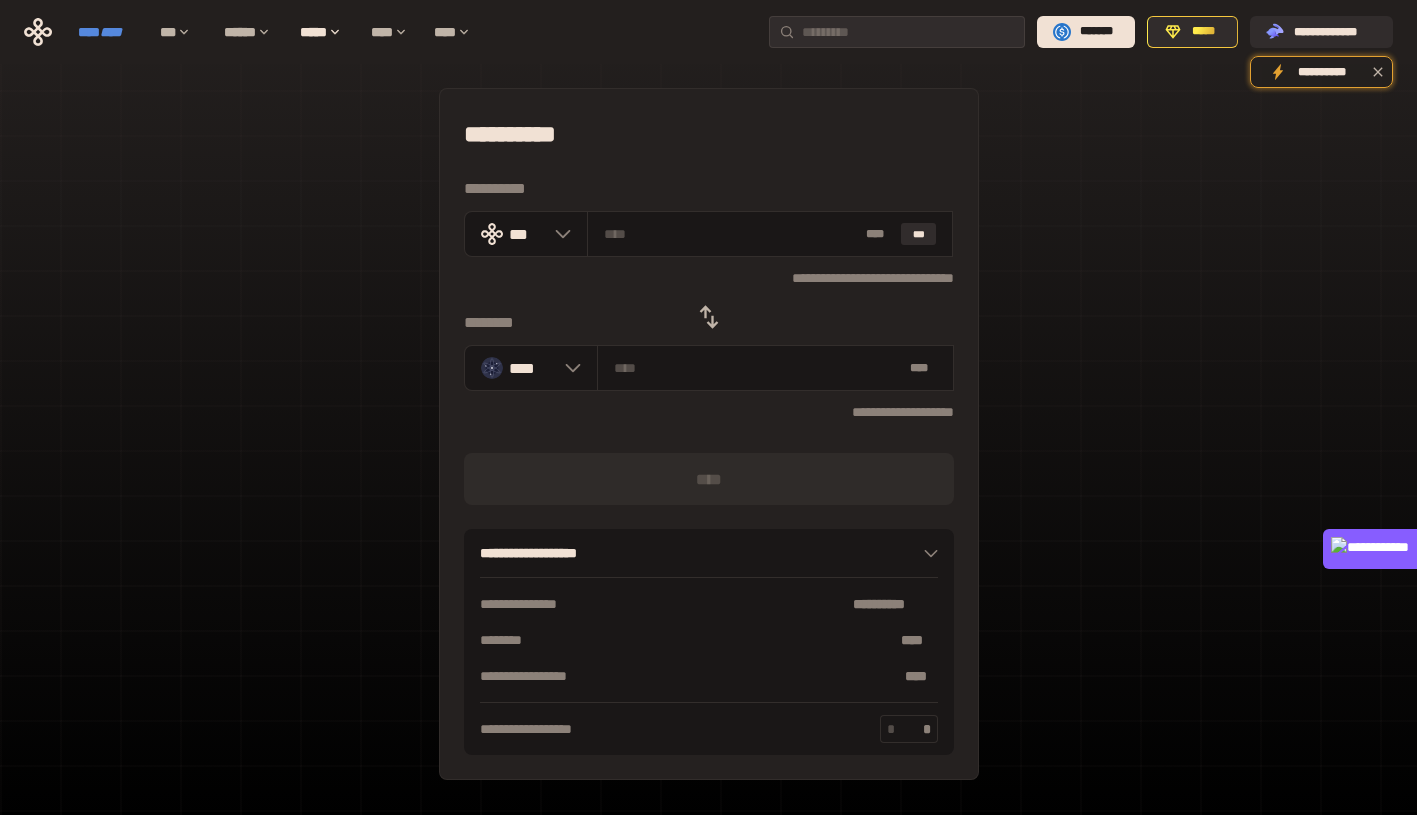 click on "****" at bounding box center (111, 32) 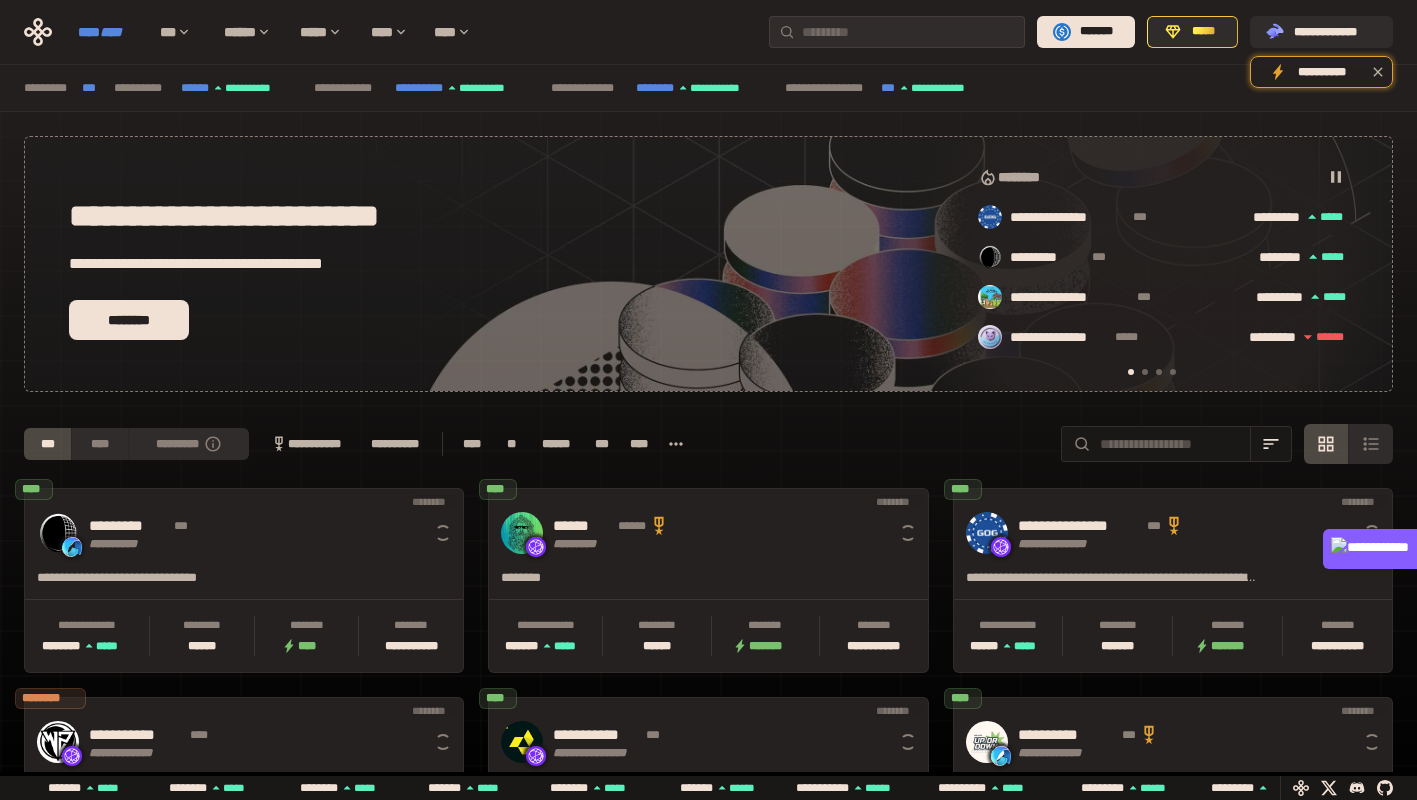 scroll, scrollTop: 0, scrollLeft: 16, axis: horizontal 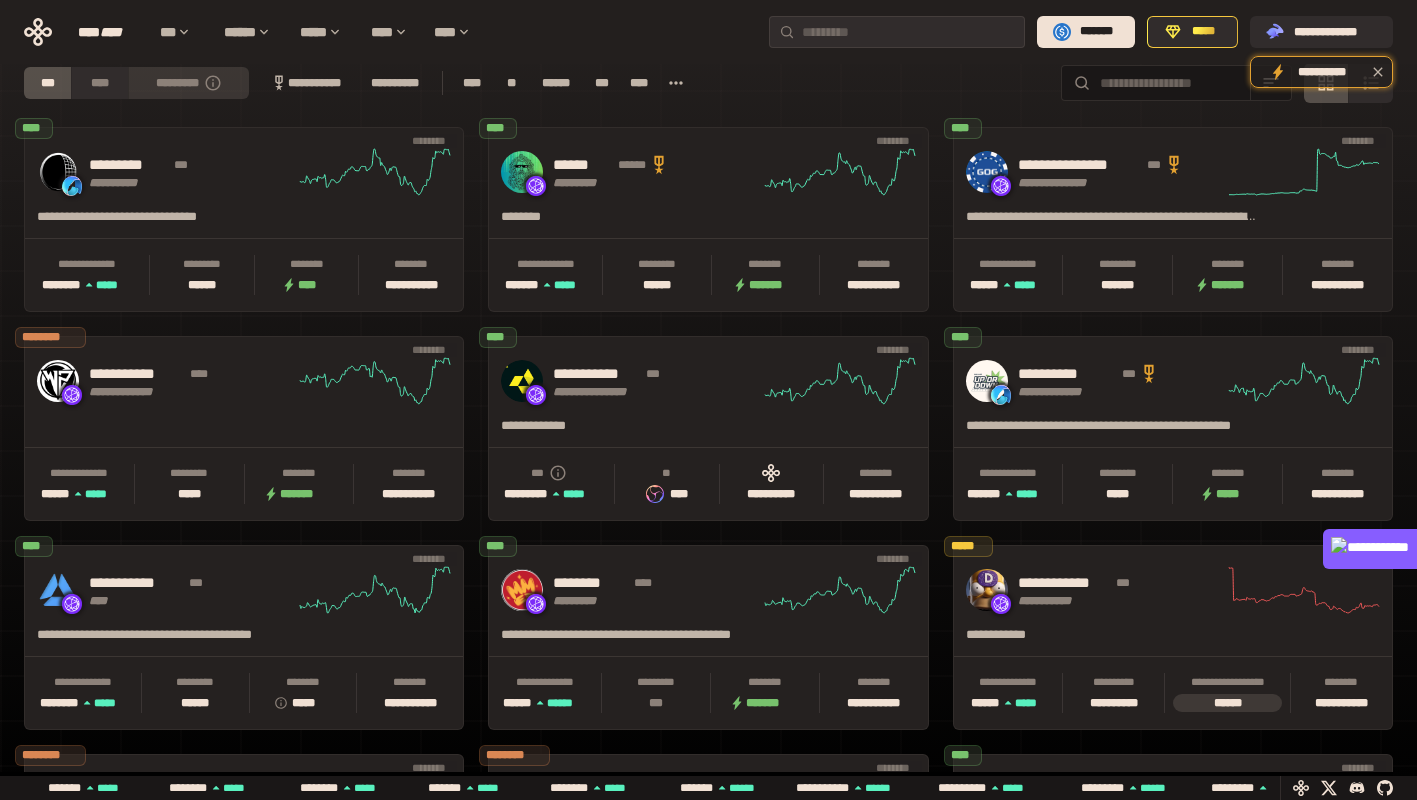 click on "*********" at bounding box center (188, 83) 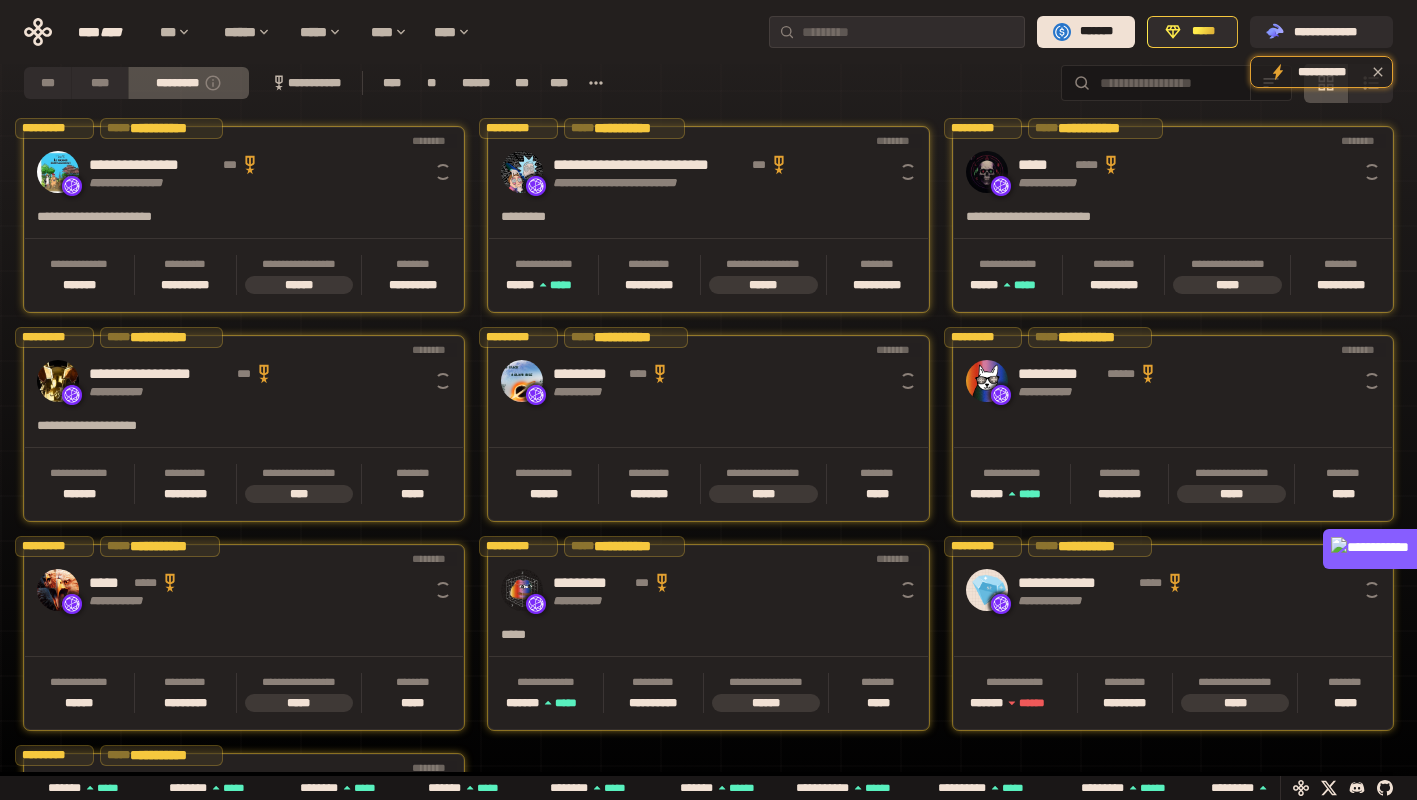 scroll, scrollTop: 0, scrollLeft: 856, axis: horizontal 